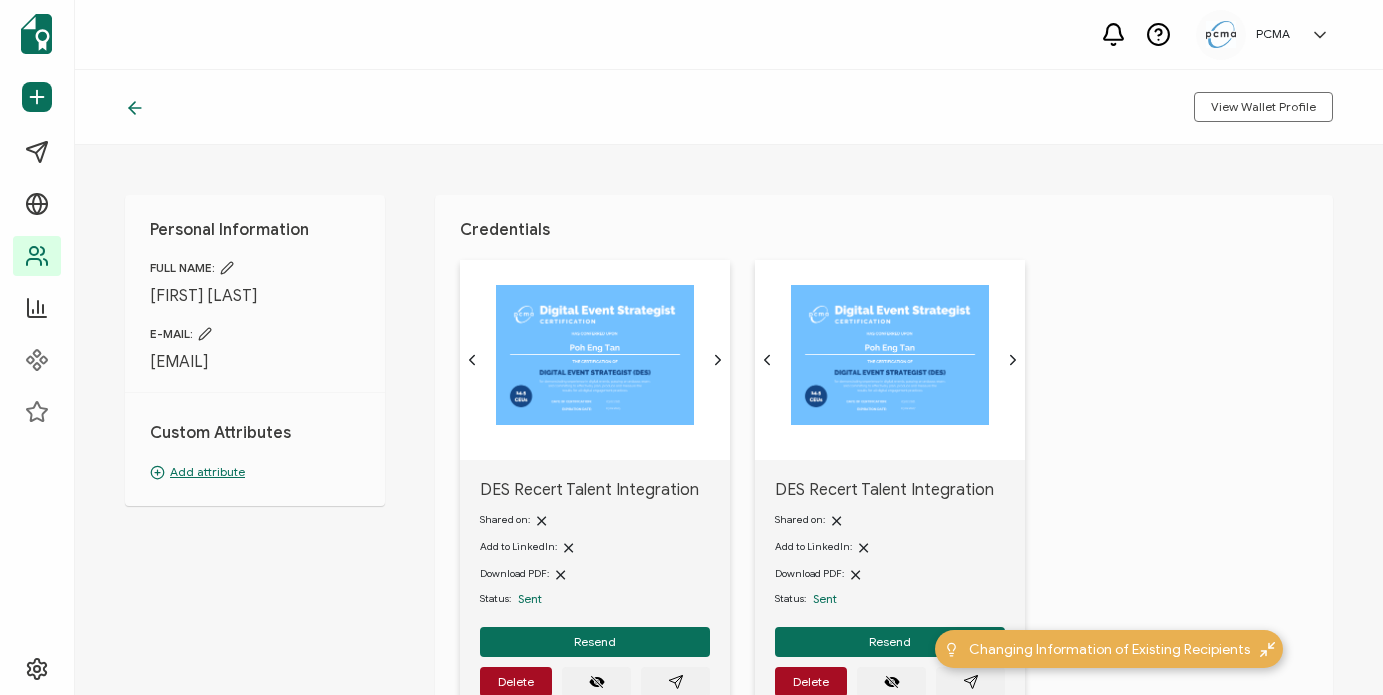 scroll, scrollTop: 0, scrollLeft: 0, axis: both 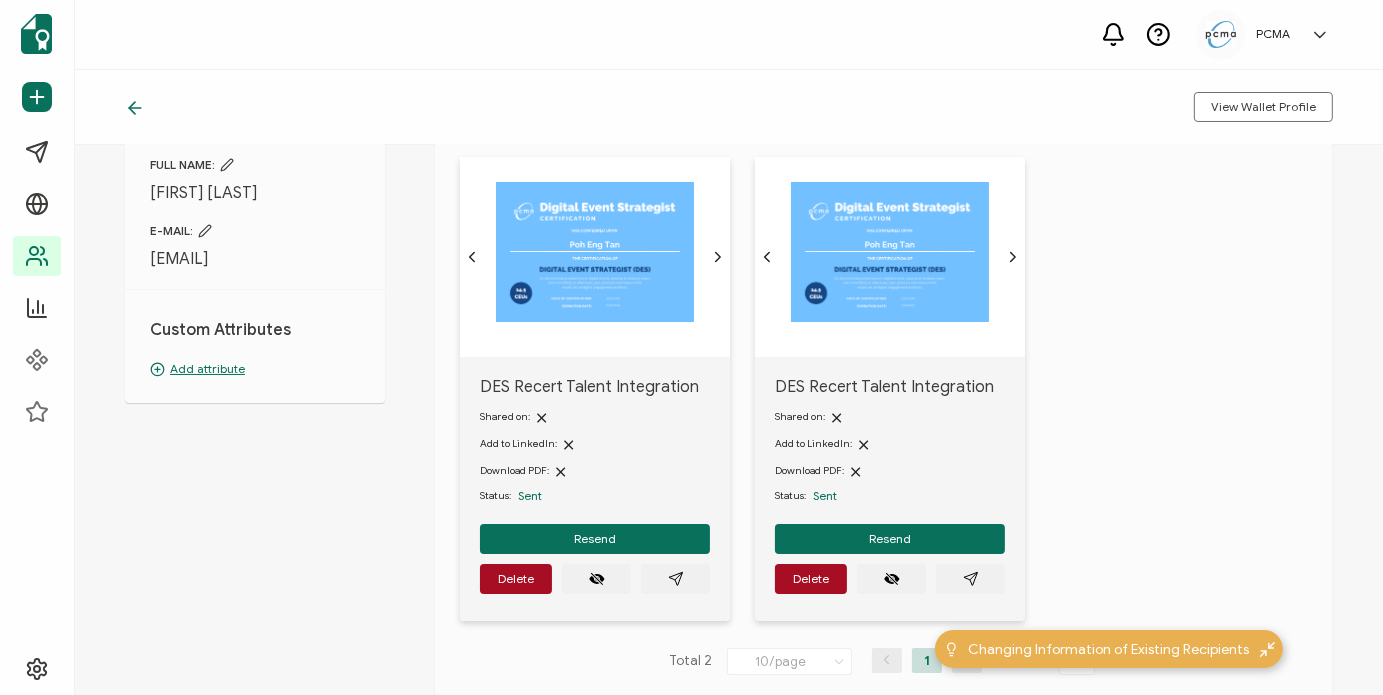 click on "Personal Information   FULL NAME:
[FIRST] [LAST]   E-MAIL:
[EMAIL]           Custom Attributes
Add attribute
Credentials                   DES Recert Talent Integration     Shared on:                 Add to LinkedIn:       Download PDF:       Status:   Sent
Resend
Delete
DES Recert Talent Integration     Shared on:                 Add to LinkedIn:       Download PDF:       Status:   Sent
Resend
Delete
Total [NUMBER] [NUMBER]/page [NUMBER]/page [NUMBER]/page [NUMBER]/page [NUMBER] Go to [NUMBER]" at bounding box center [729, 420] 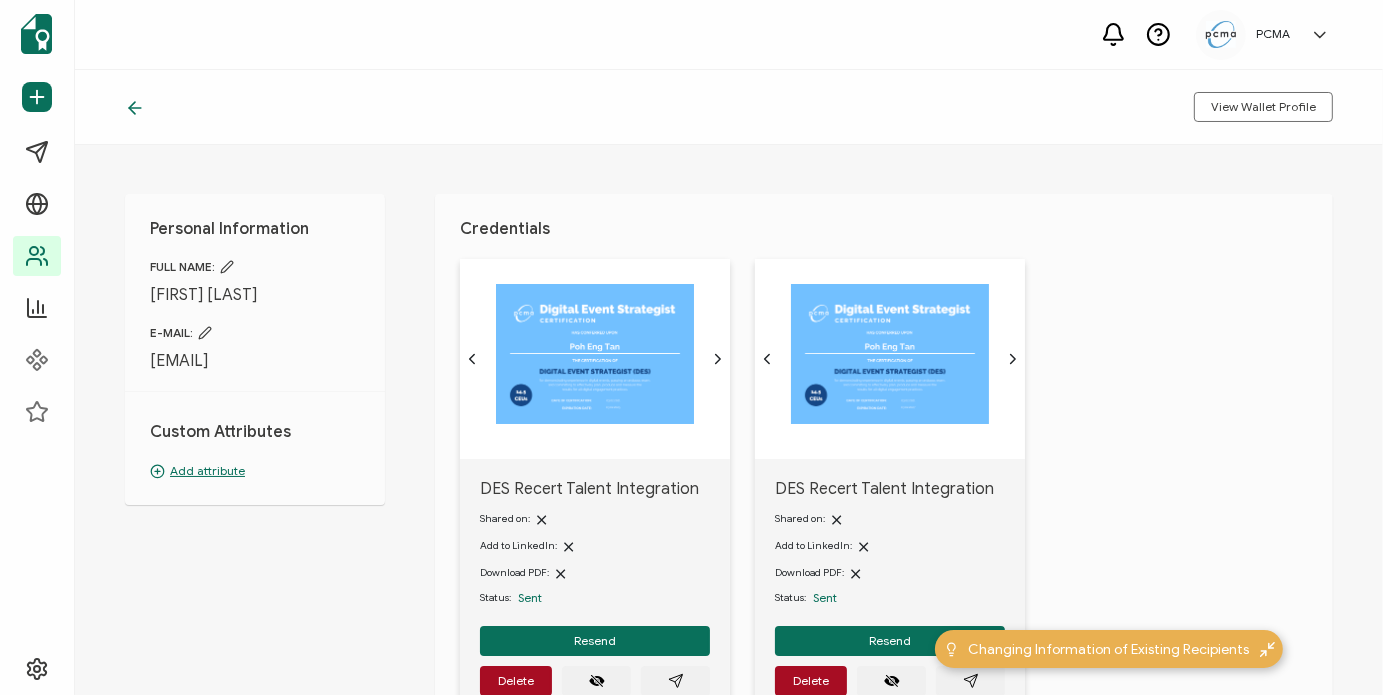 scroll, scrollTop: 0, scrollLeft: 0, axis: both 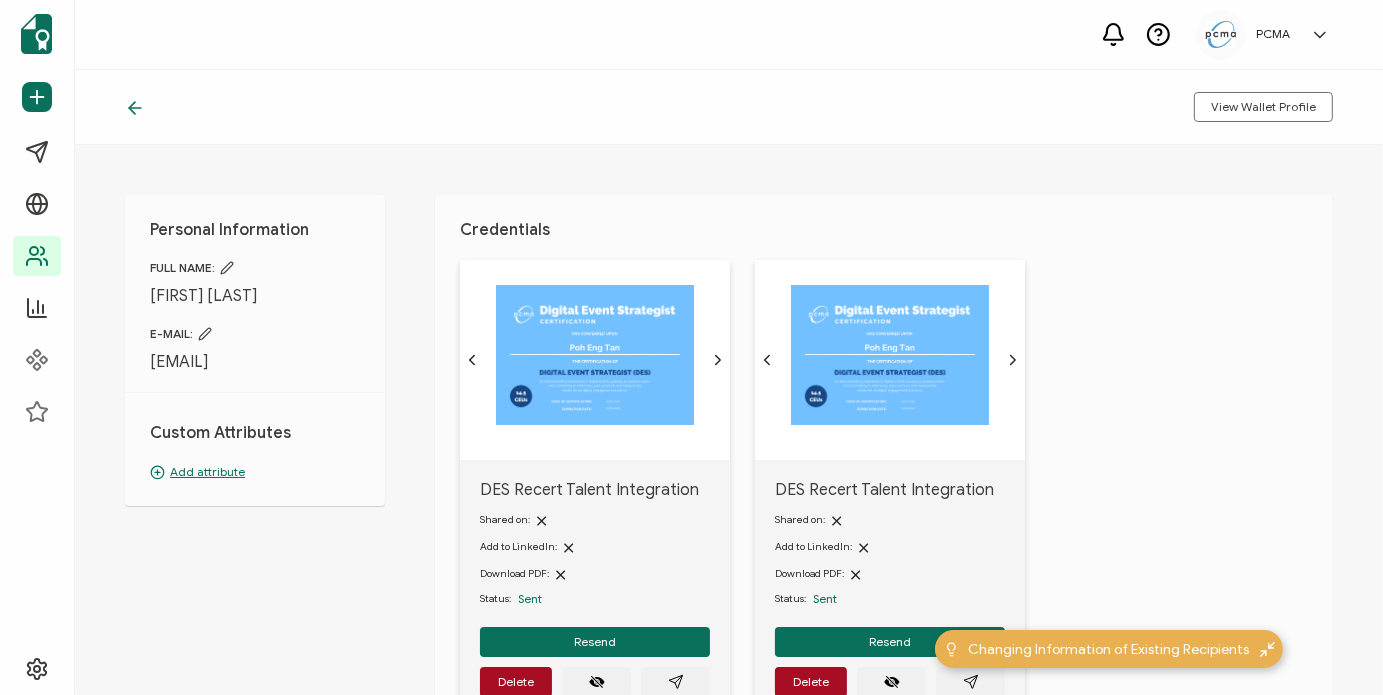 drag, startPoint x: 194, startPoint y: 385, endPoint x: 148, endPoint y: 365, distance: 50.159744 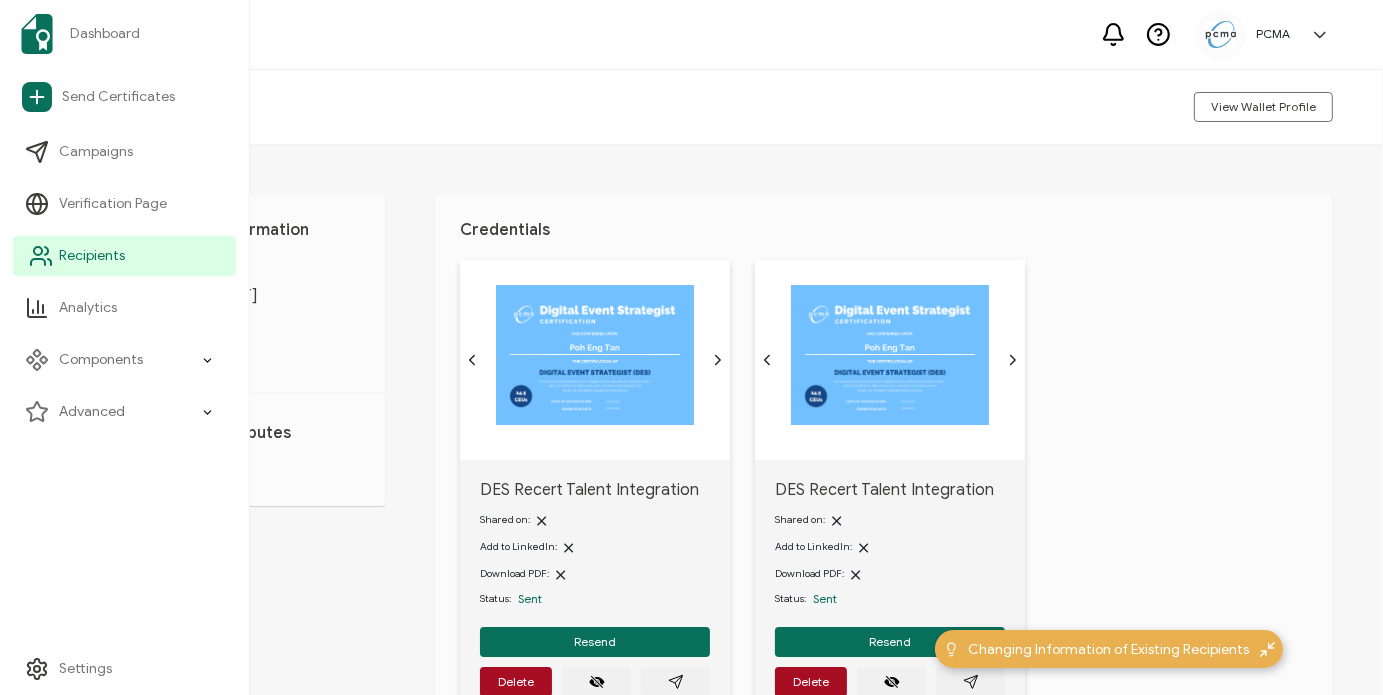 click on "Recipients" at bounding box center [92, 256] 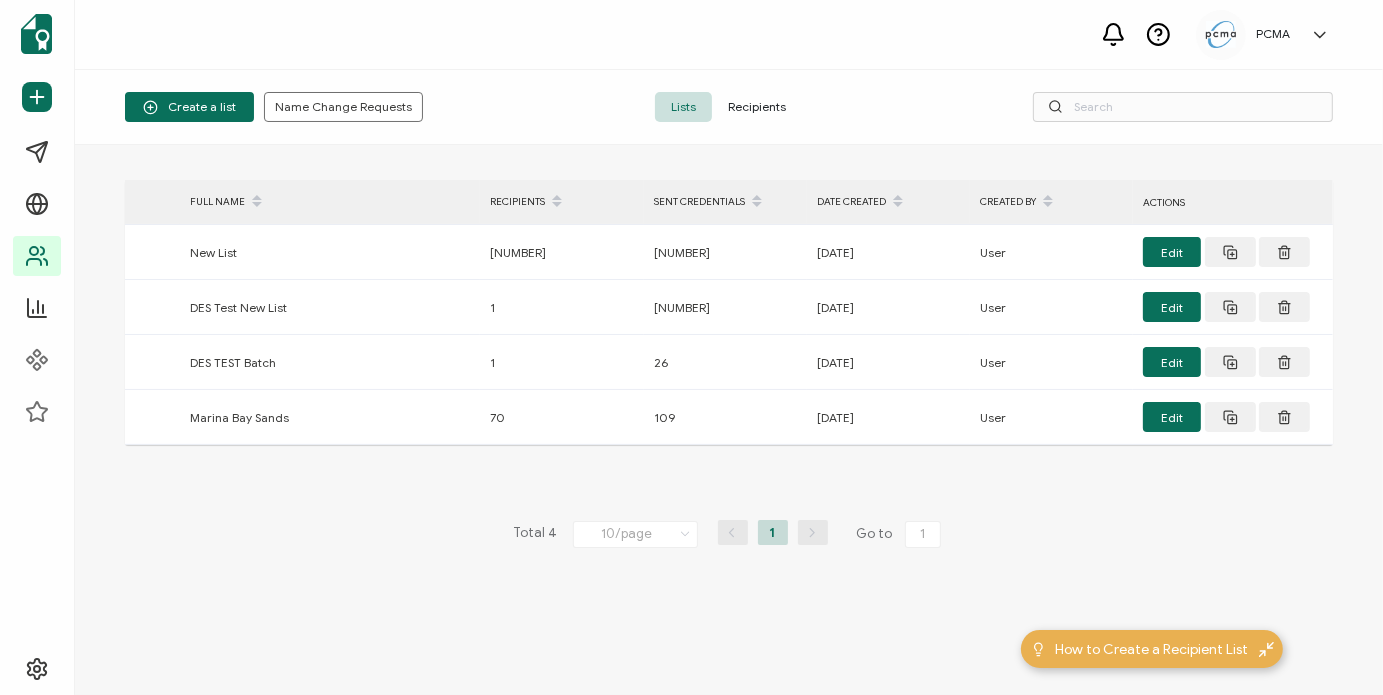 click on "Recipients" at bounding box center (757, 107) 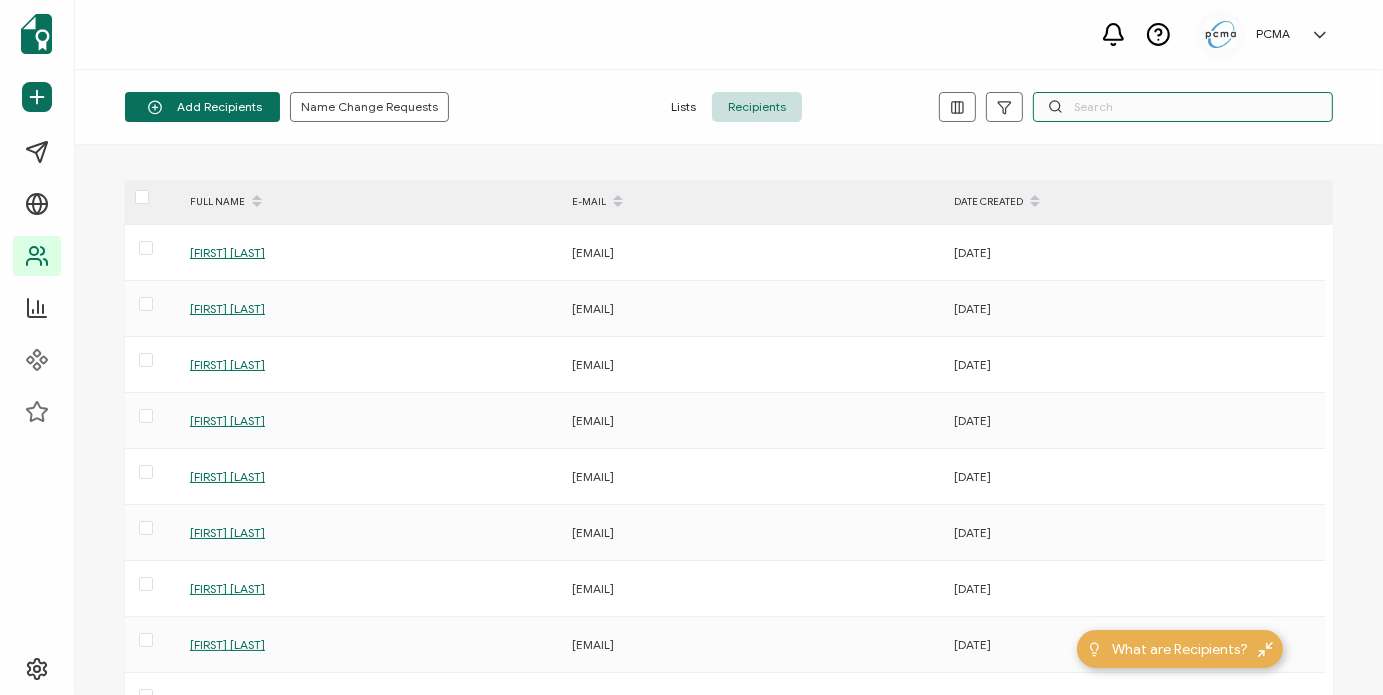 click at bounding box center [1183, 107] 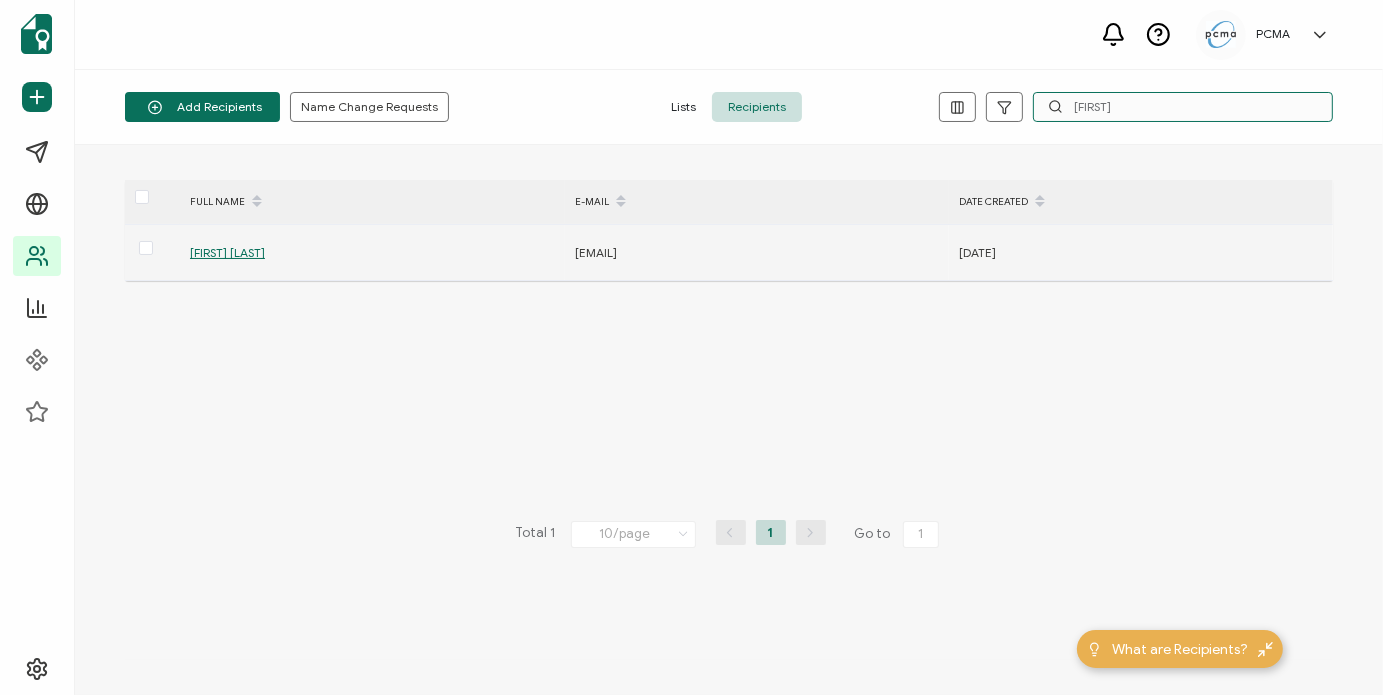 type on "[FIRST]" 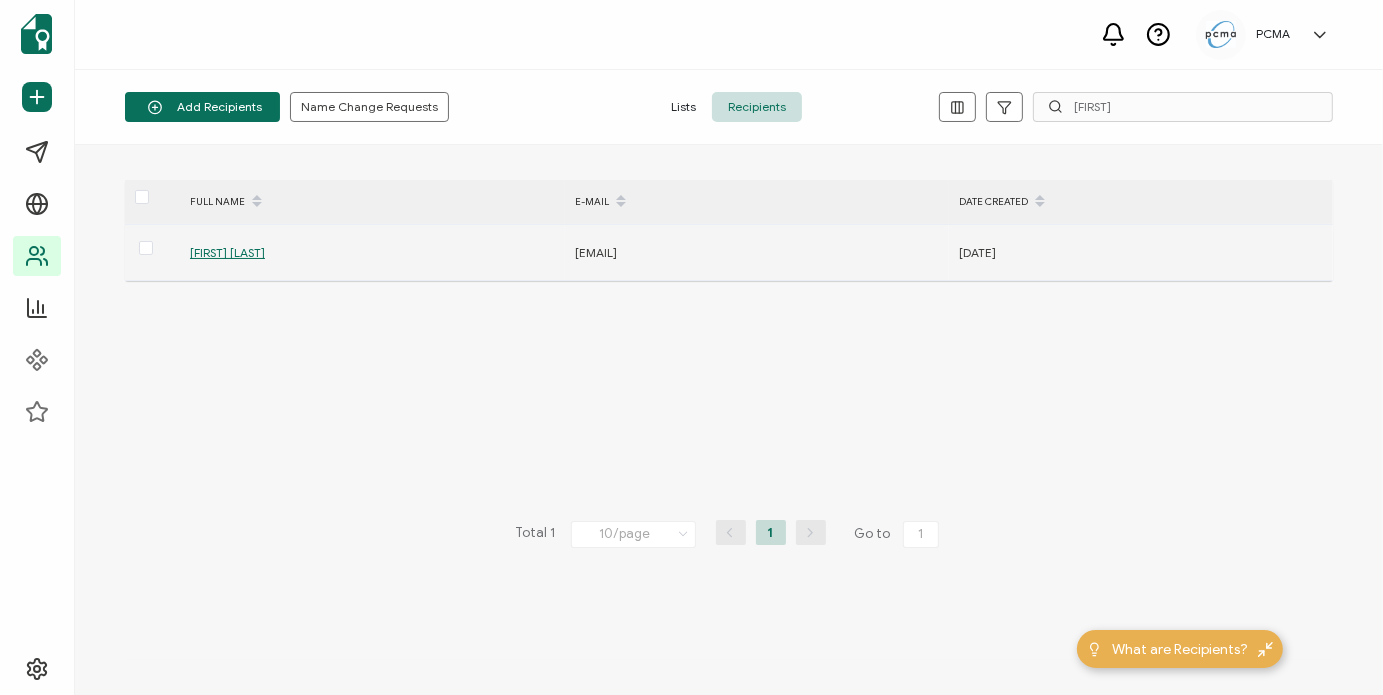 click on "[FIRST] [LAST]" at bounding box center [227, 252] 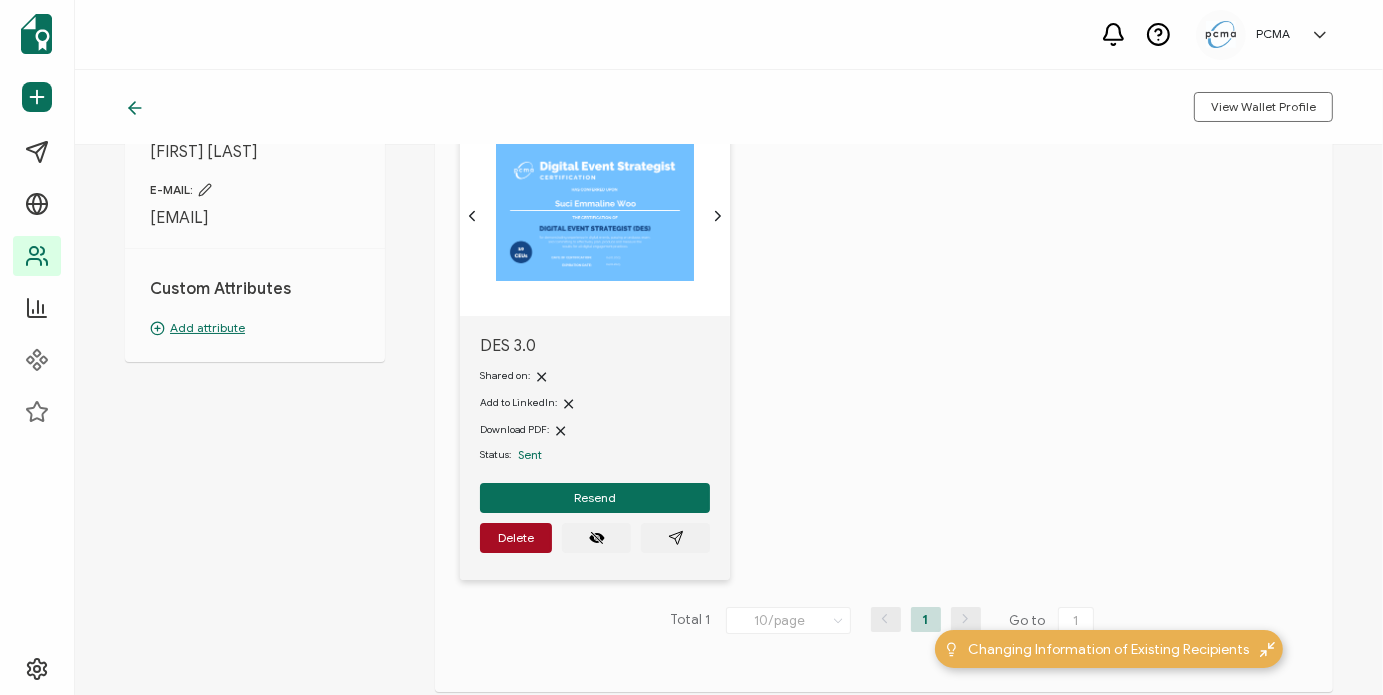 scroll, scrollTop: 145, scrollLeft: 0, axis: vertical 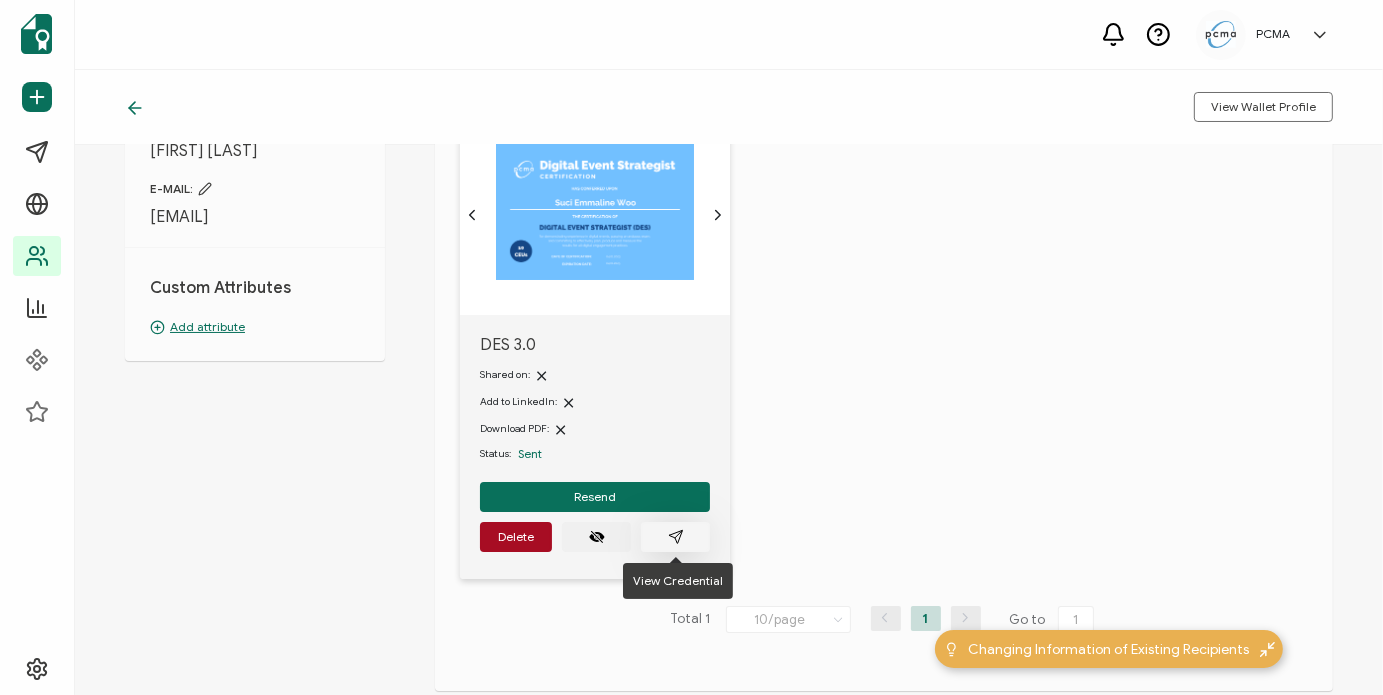 click at bounding box center (675, 537) 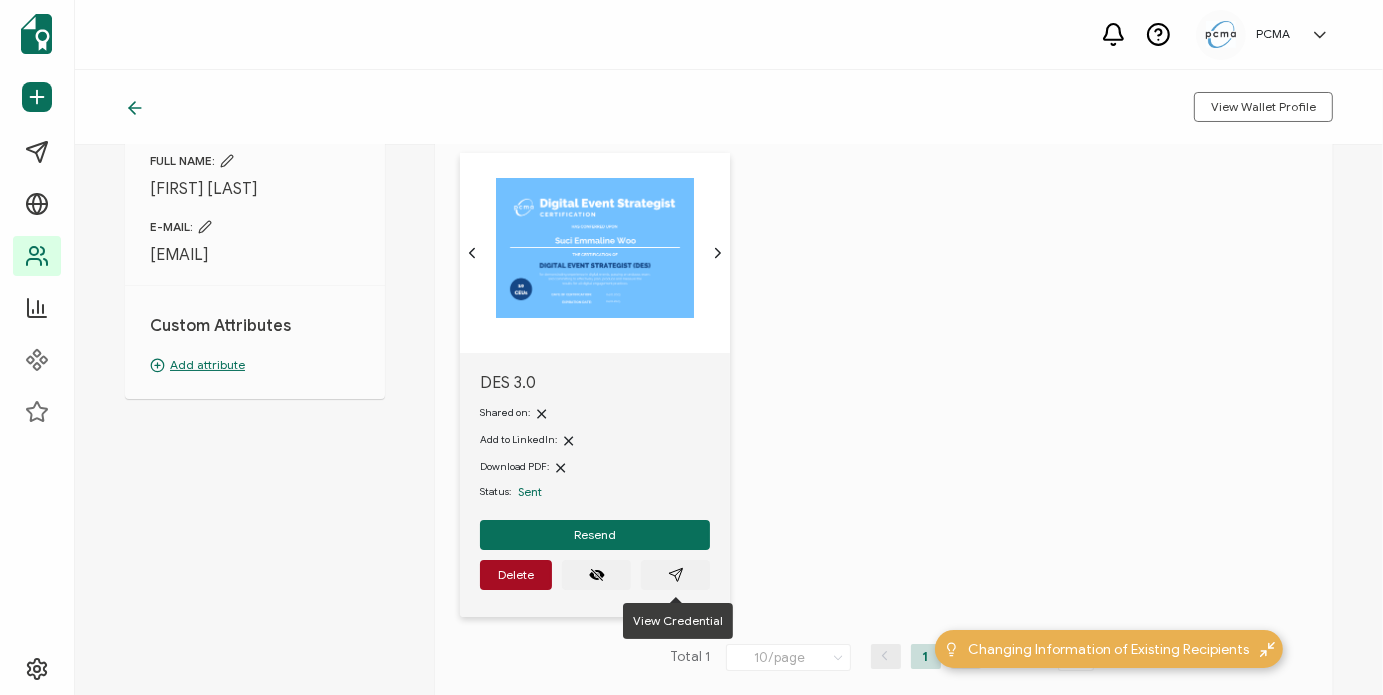 scroll, scrollTop: 105, scrollLeft: 0, axis: vertical 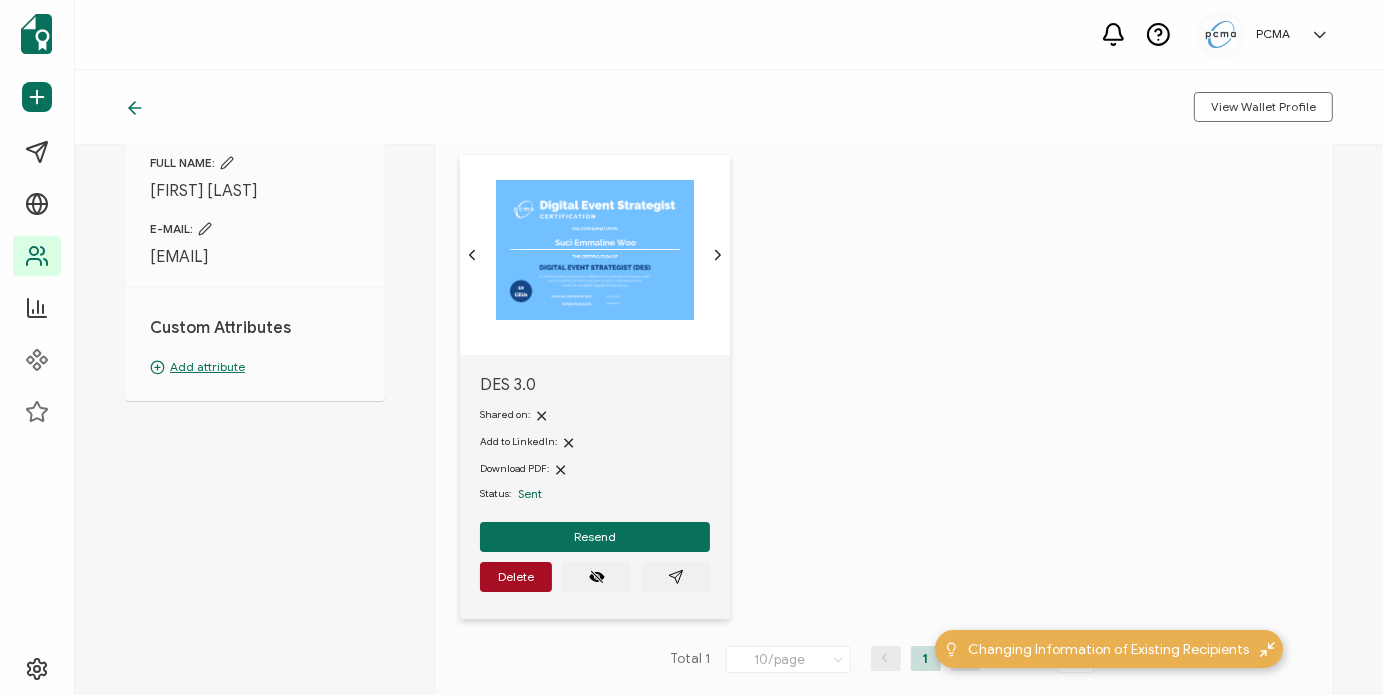 drag, startPoint x: 221, startPoint y: 277, endPoint x: 146, endPoint y: 258, distance: 77.36925 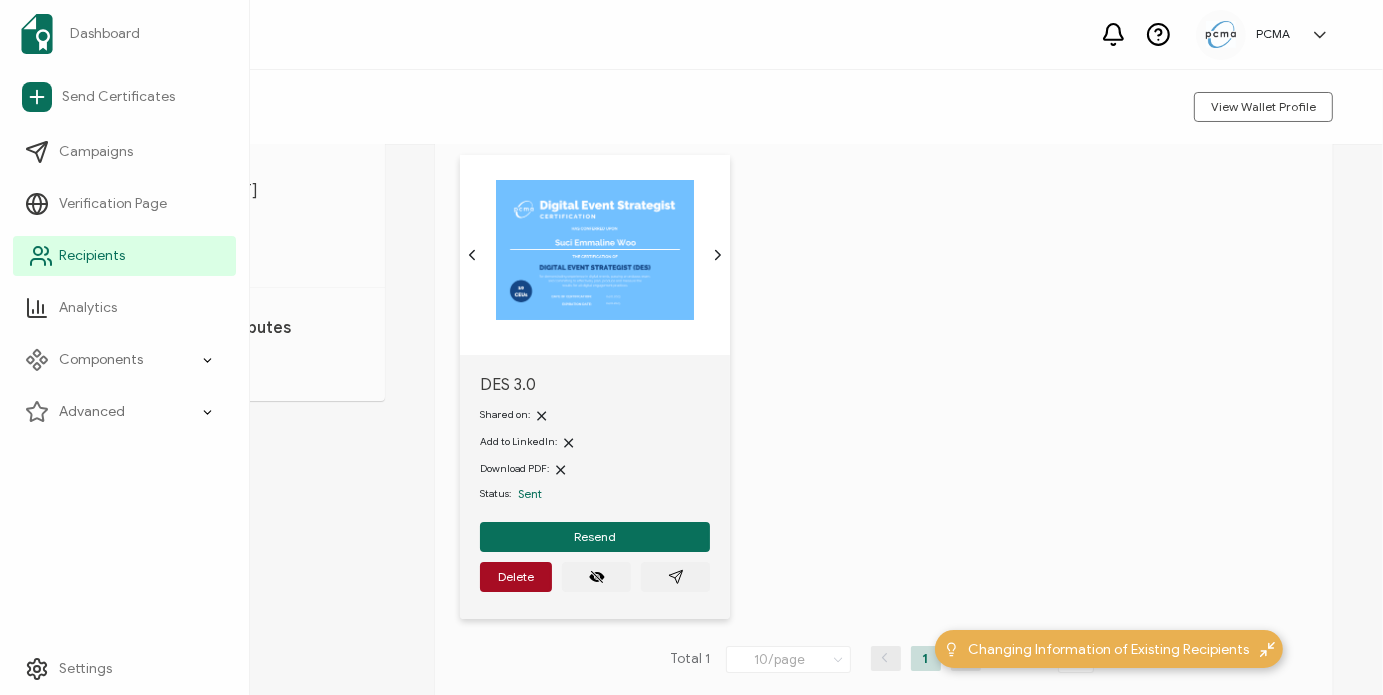 click on "Recipients" at bounding box center [92, 256] 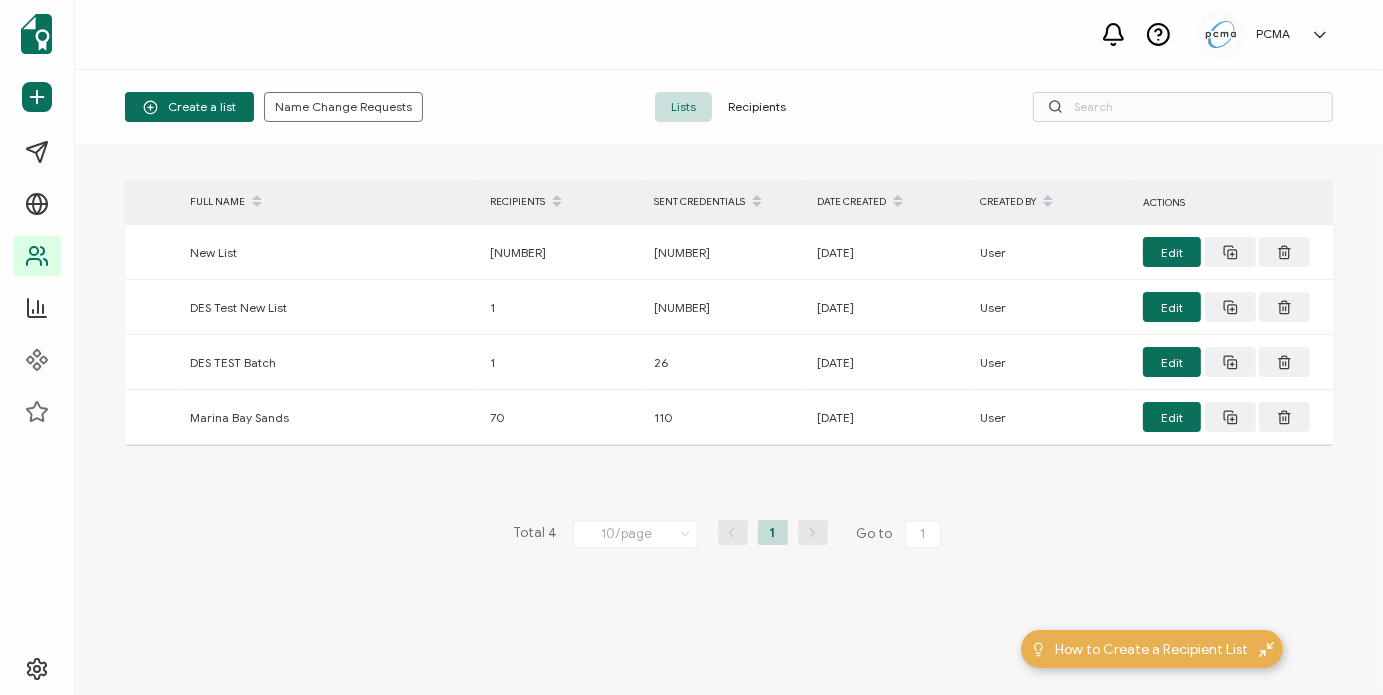 click on "Recipients" at bounding box center [757, 107] 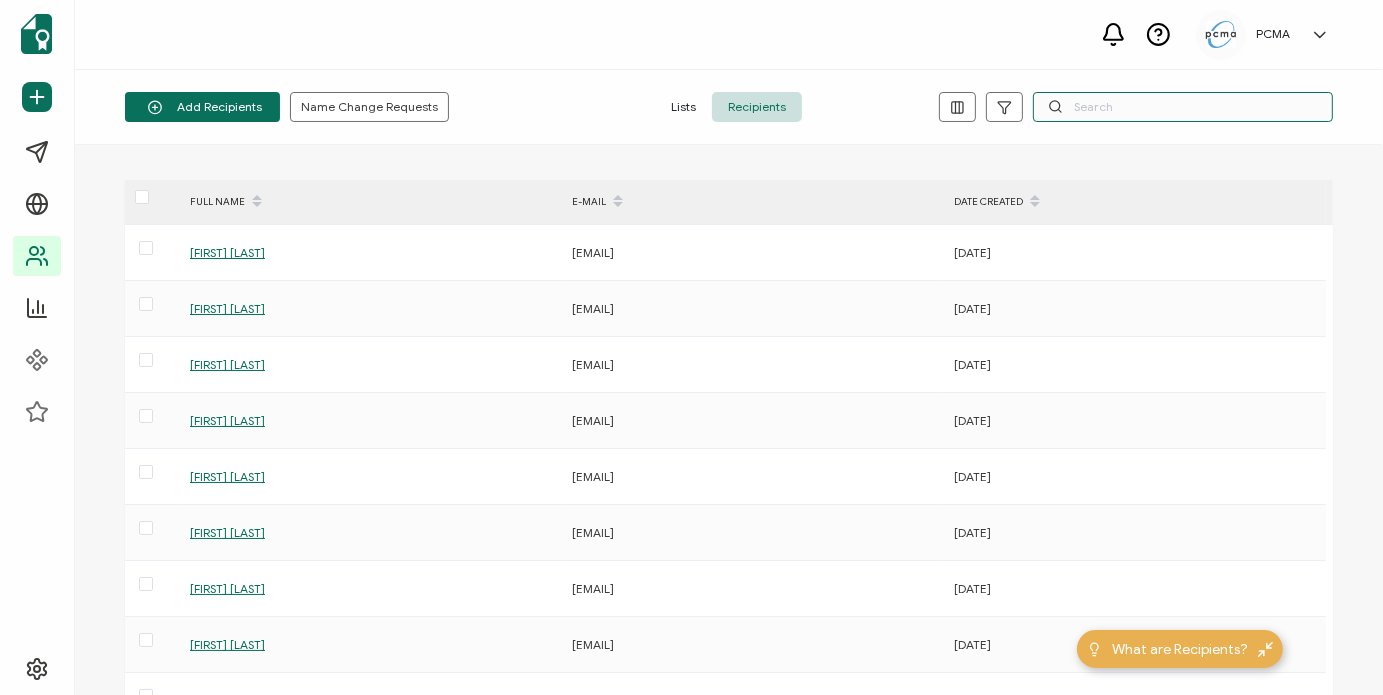 click at bounding box center [1183, 107] 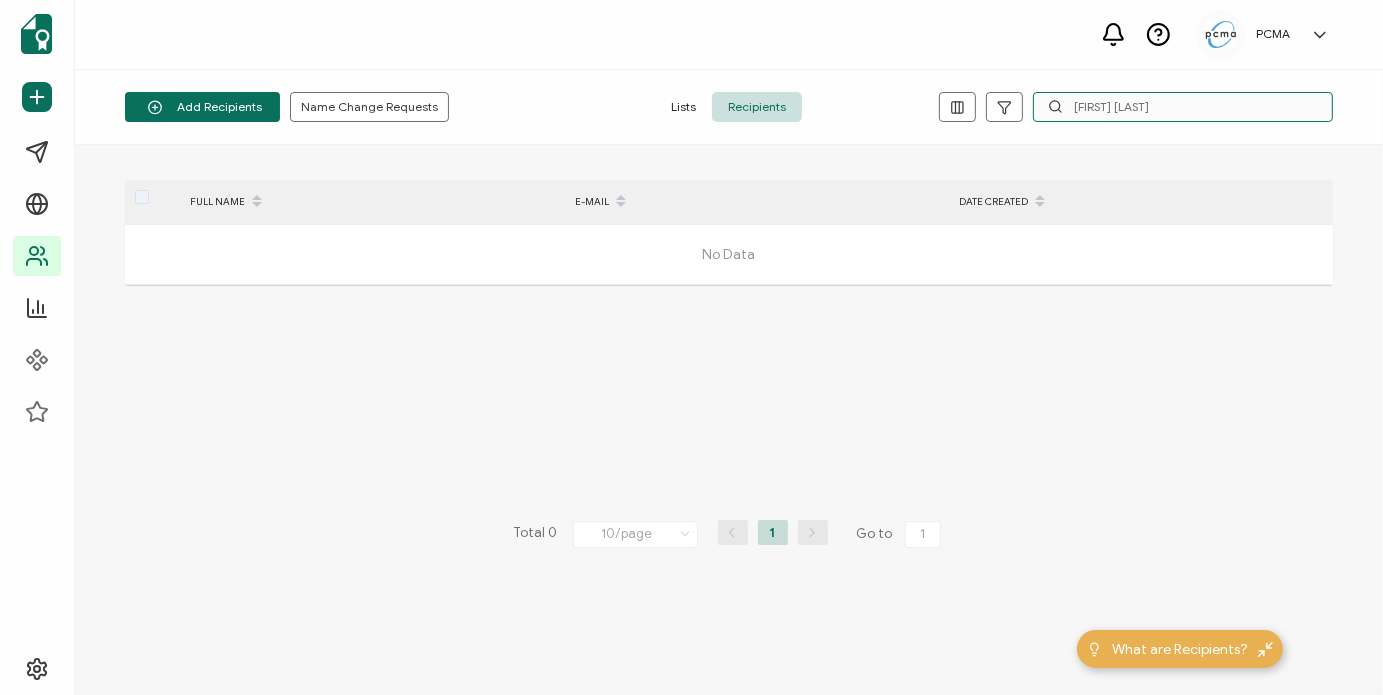 drag, startPoint x: 1140, startPoint y: 115, endPoint x: 1025, endPoint y: 118, distance: 115.03912 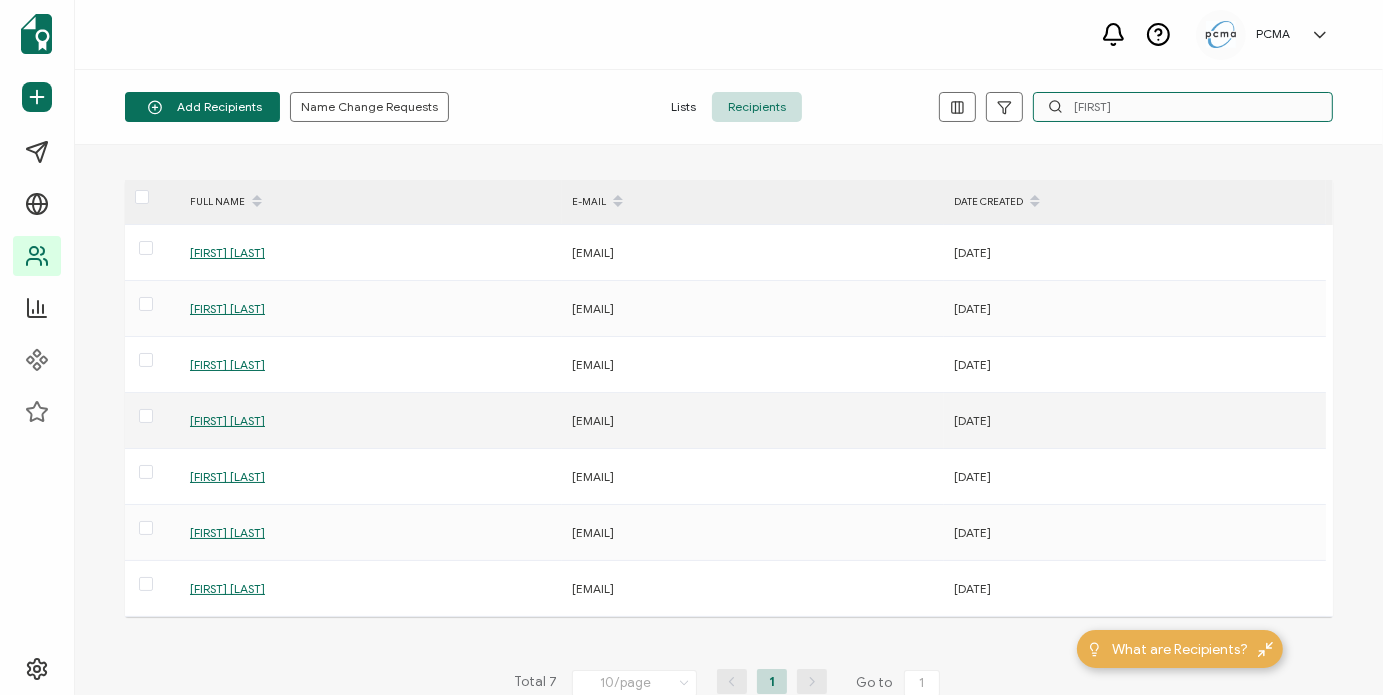 type on "[FIRST]" 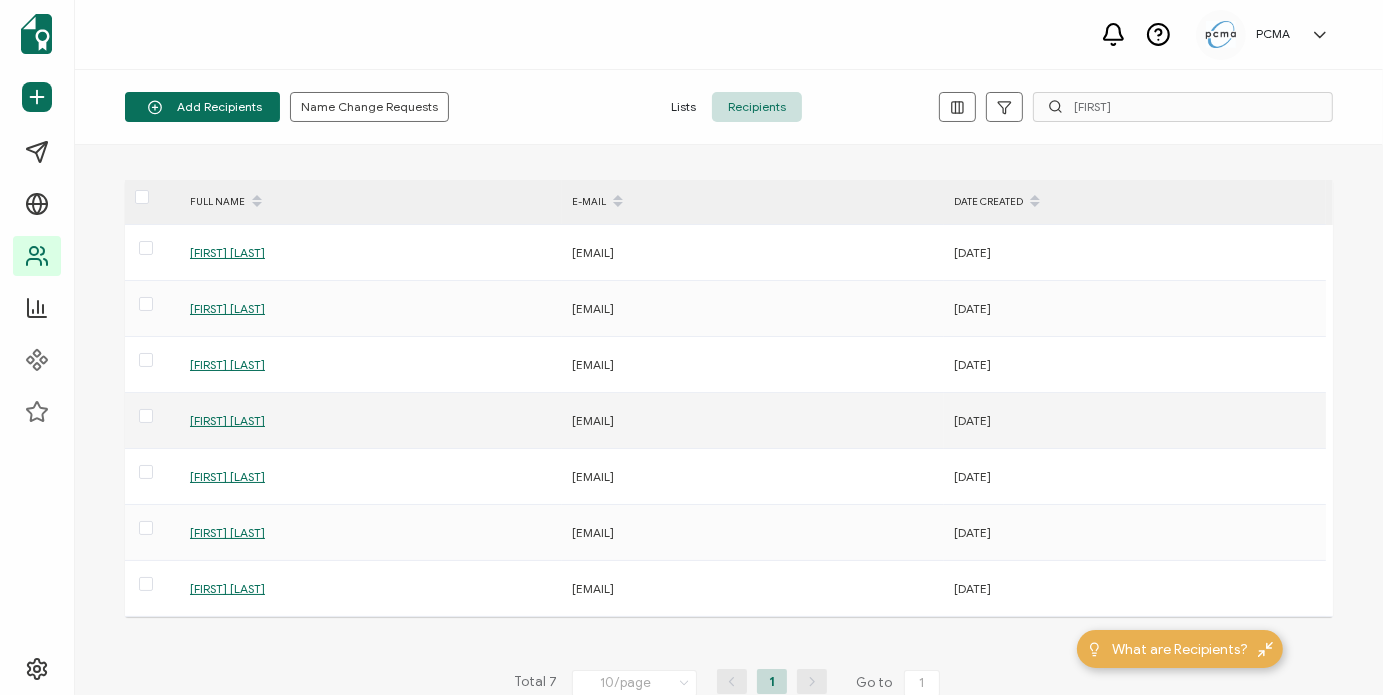 click on "[FIRST] [LAST]" at bounding box center [227, 420] 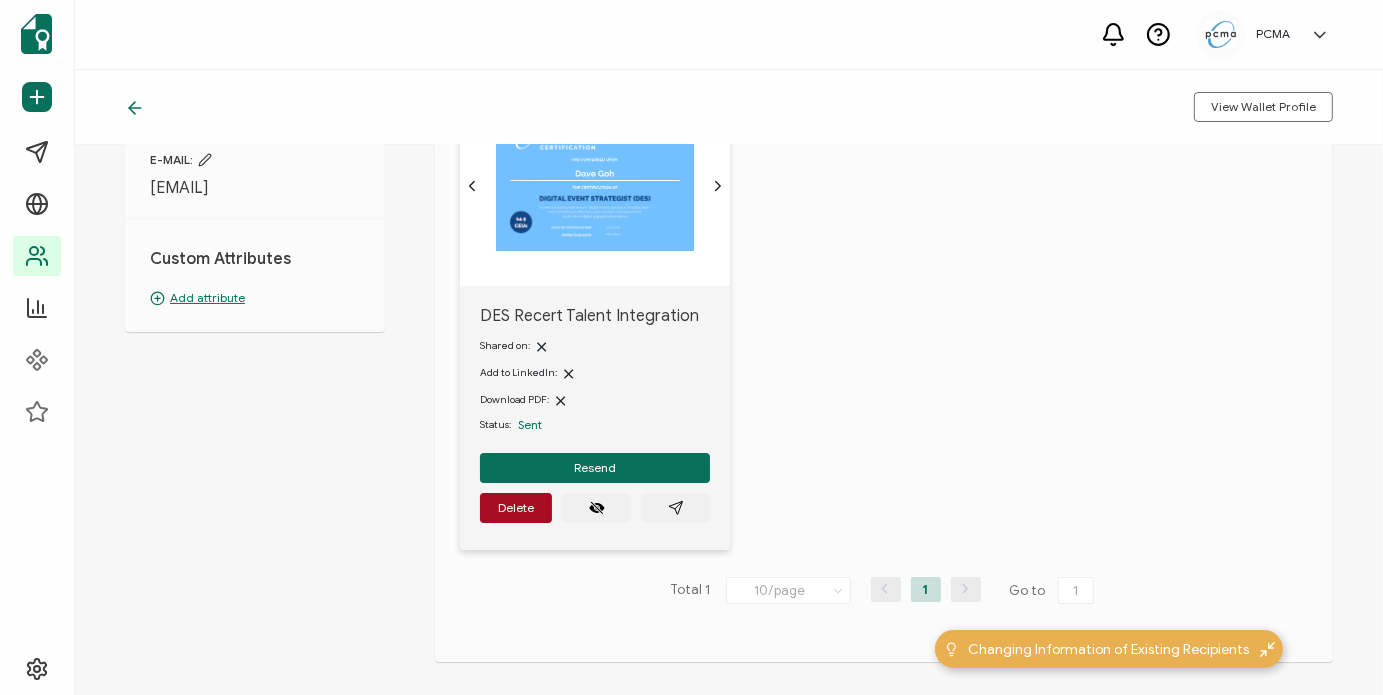 scroll, scrollTop: 176, scrollLeft: 0, axis: vertical 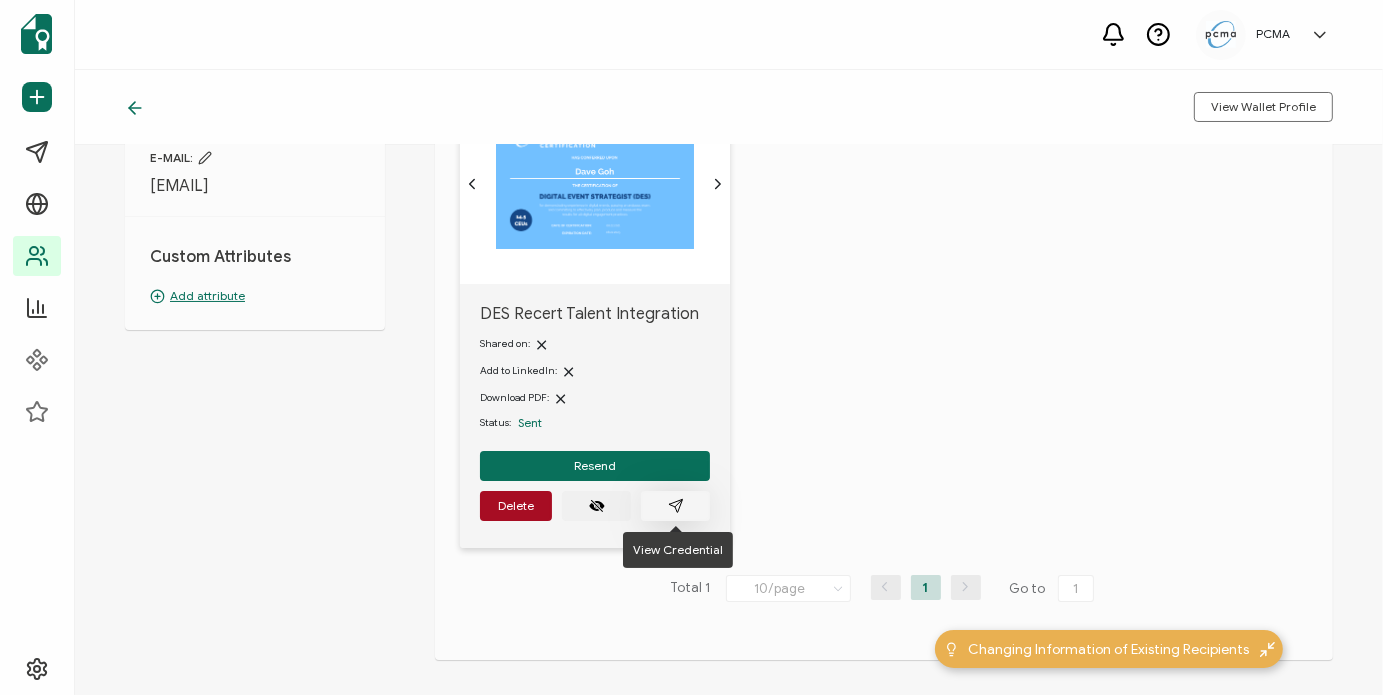 click 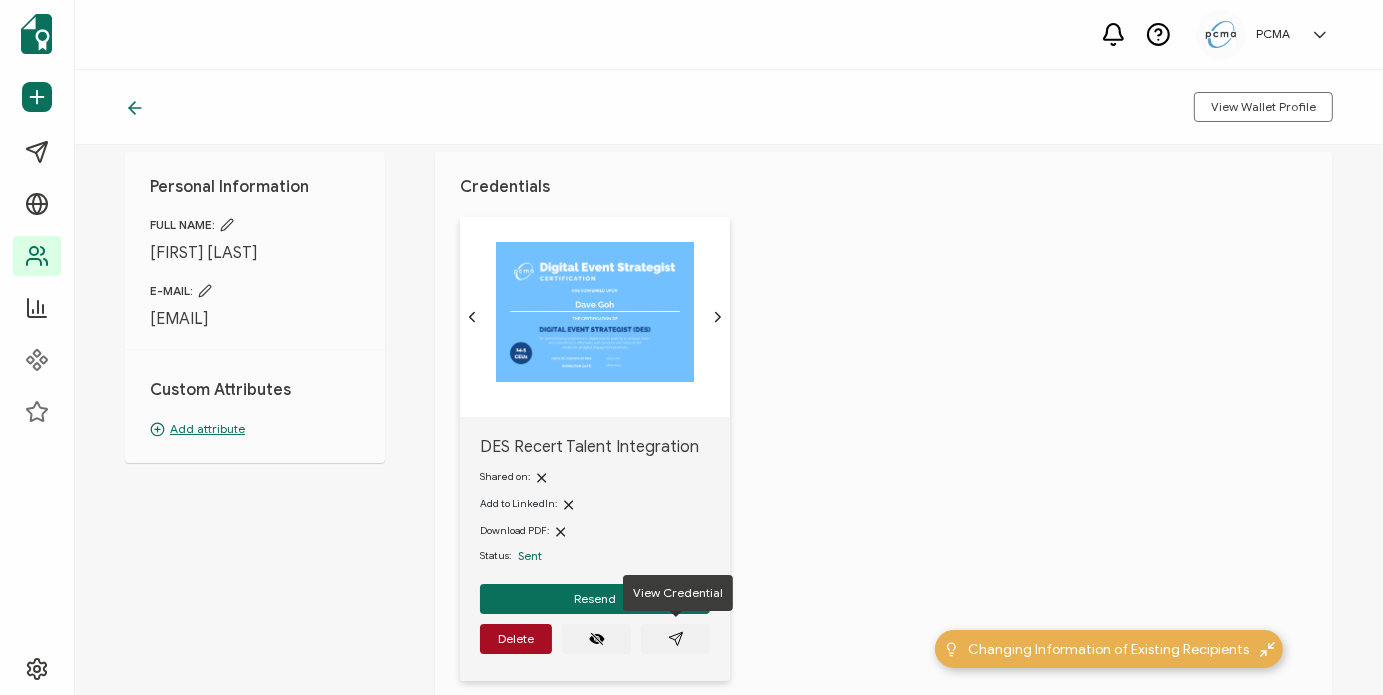scroll, scrollTop: 42, scrollLeft: 0, axis: vertical 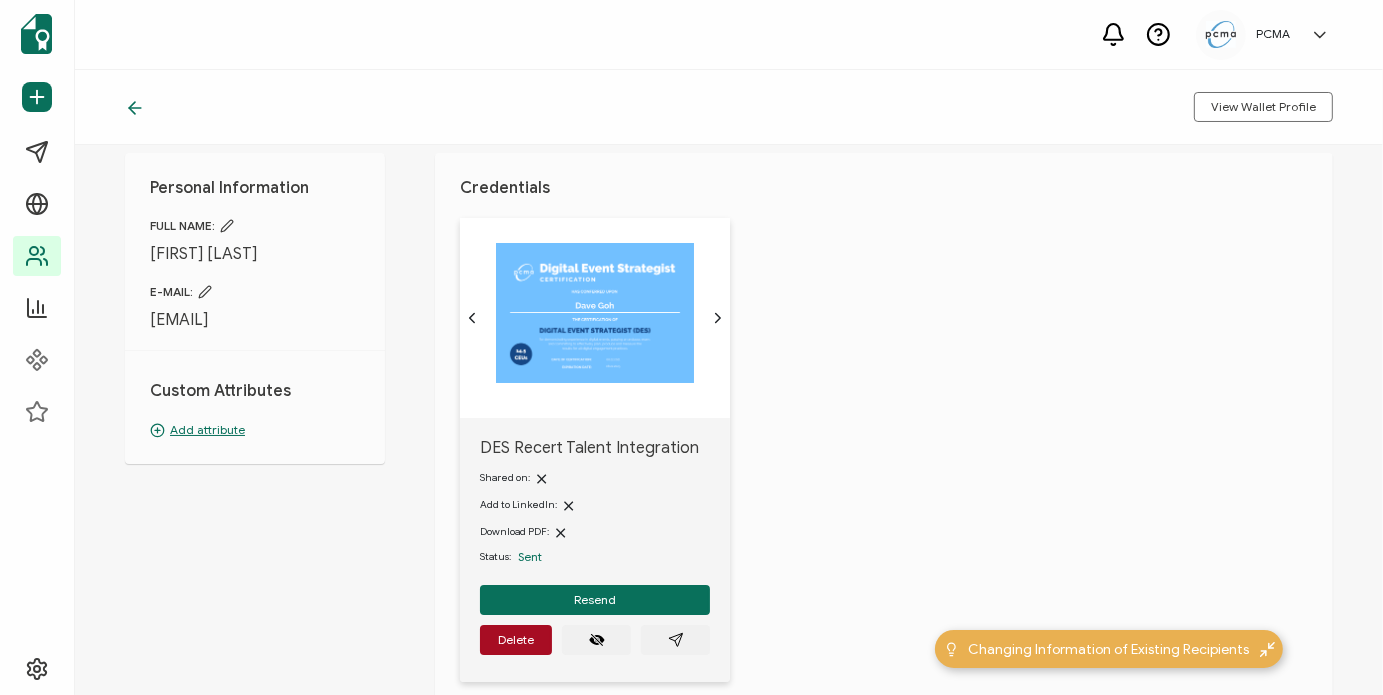 drag, startPoint x: 184, startPoint y: 342, endPoint x: 148, endPoint y: 321, distance: 41.677334 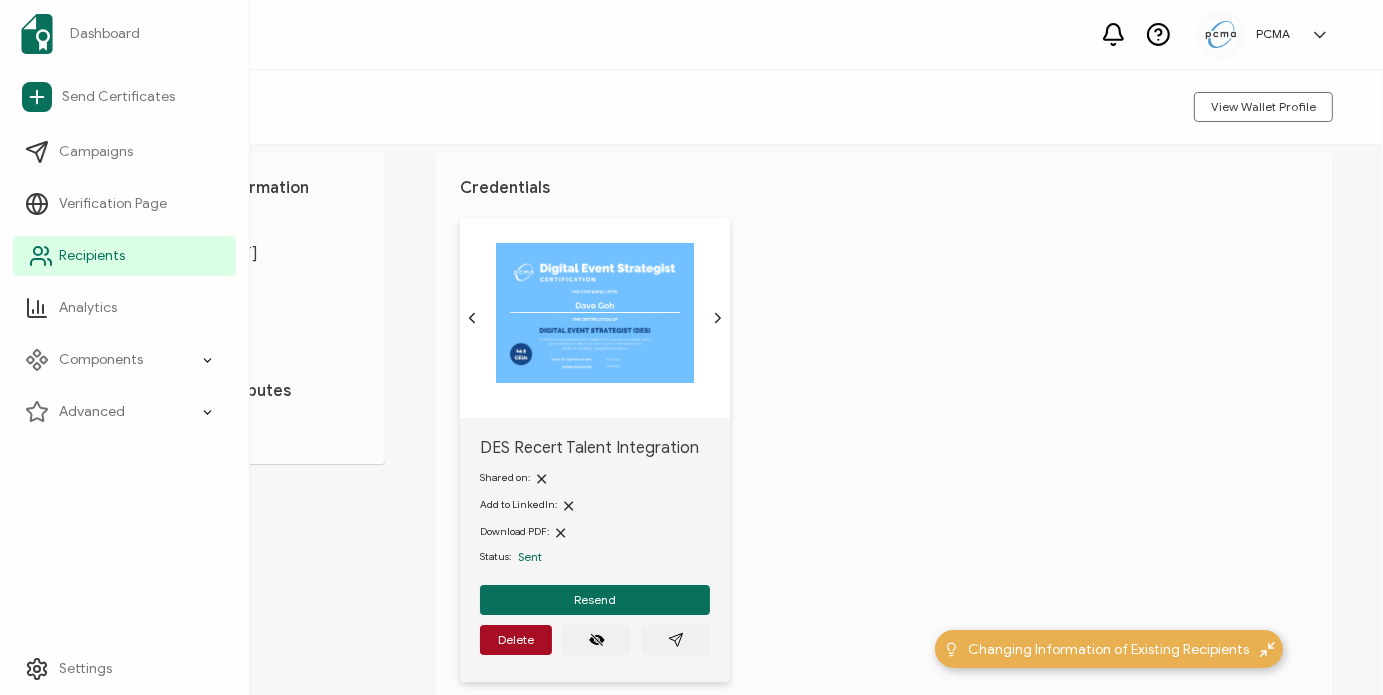 click on "Recipients" at bounding box center [124, 256] 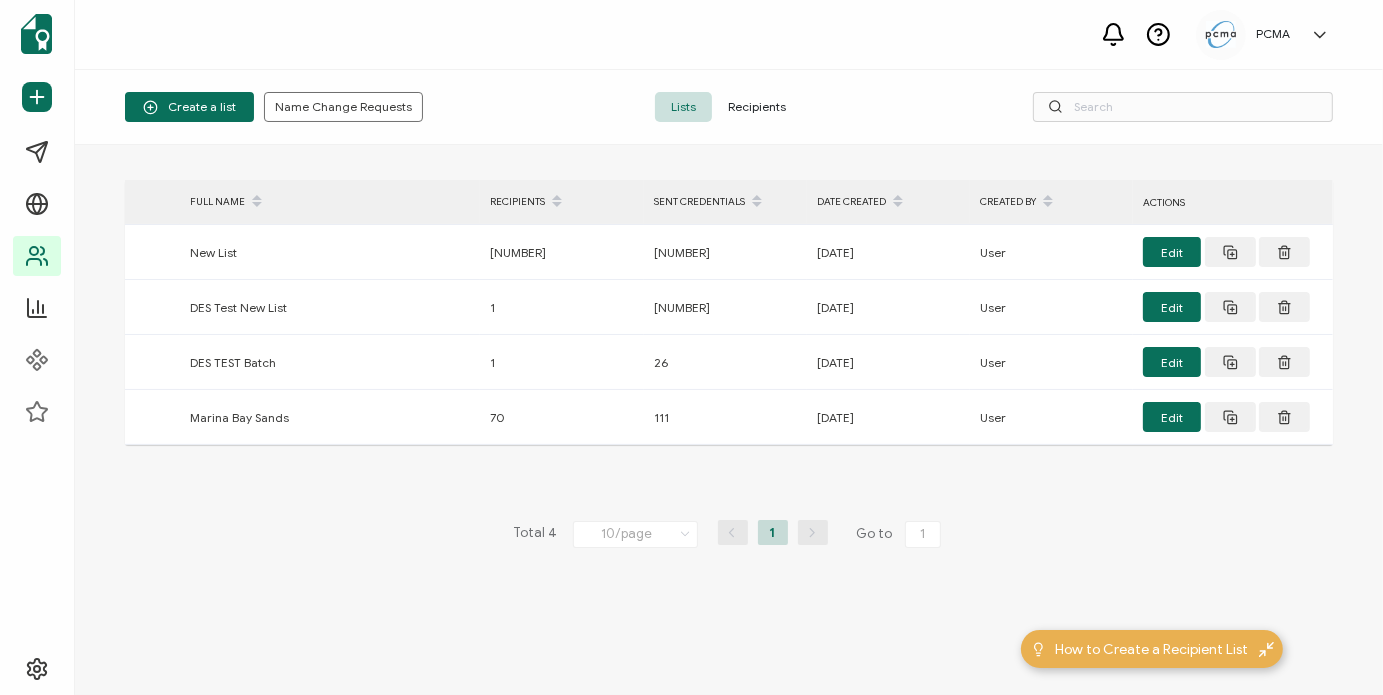 click on "Recipients" at bounding box center (757, 107) 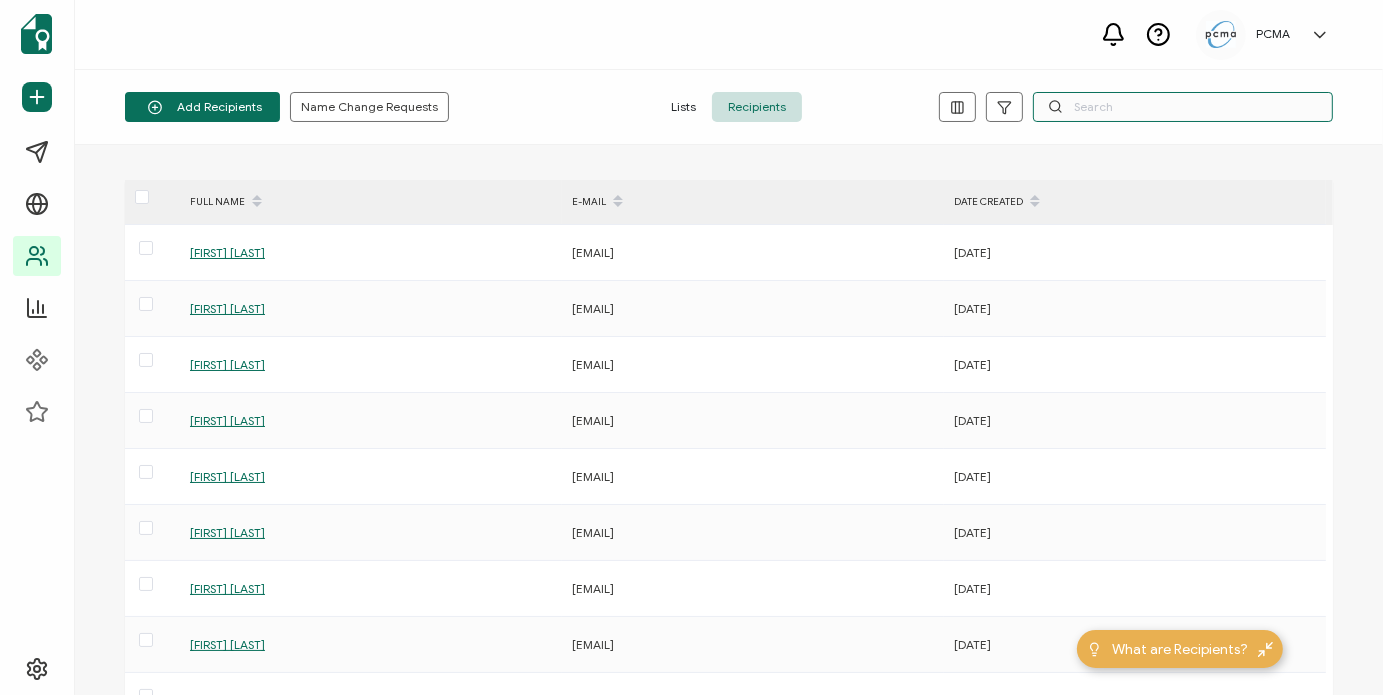 click at bounding box center (1183, 107) 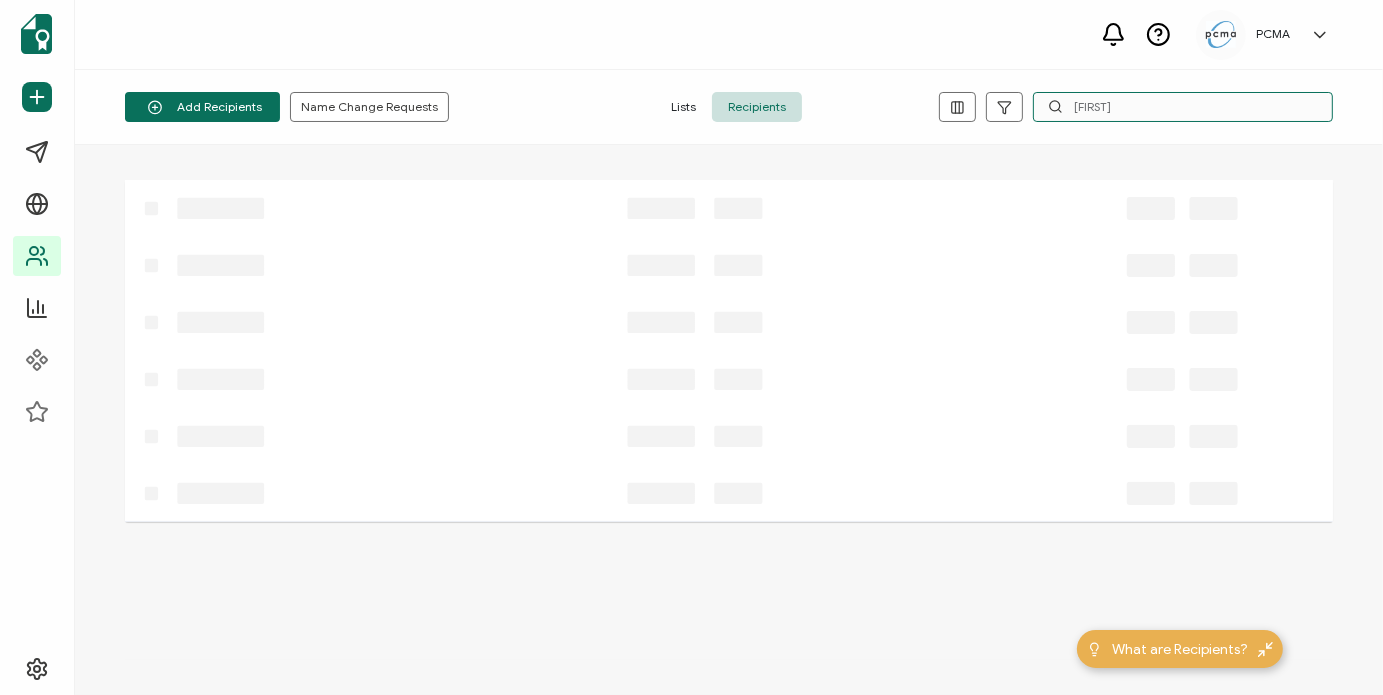type on "S" 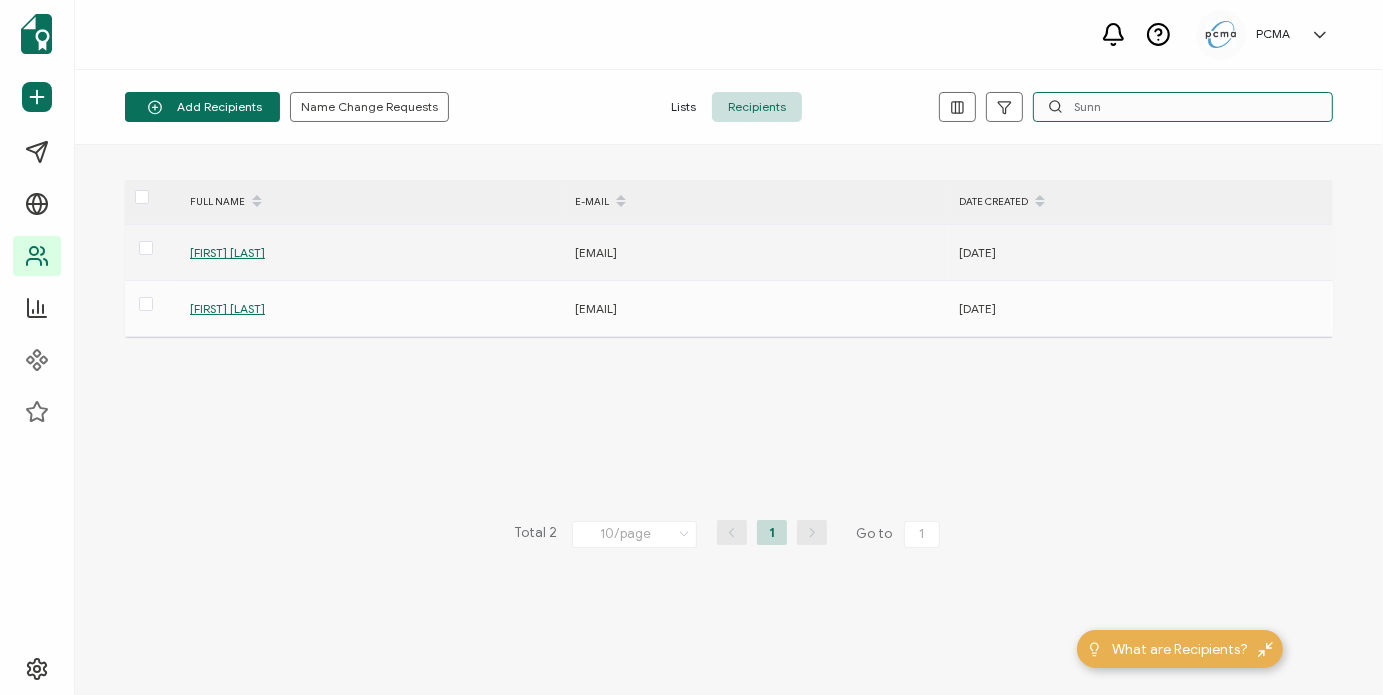 type on "Sunn" 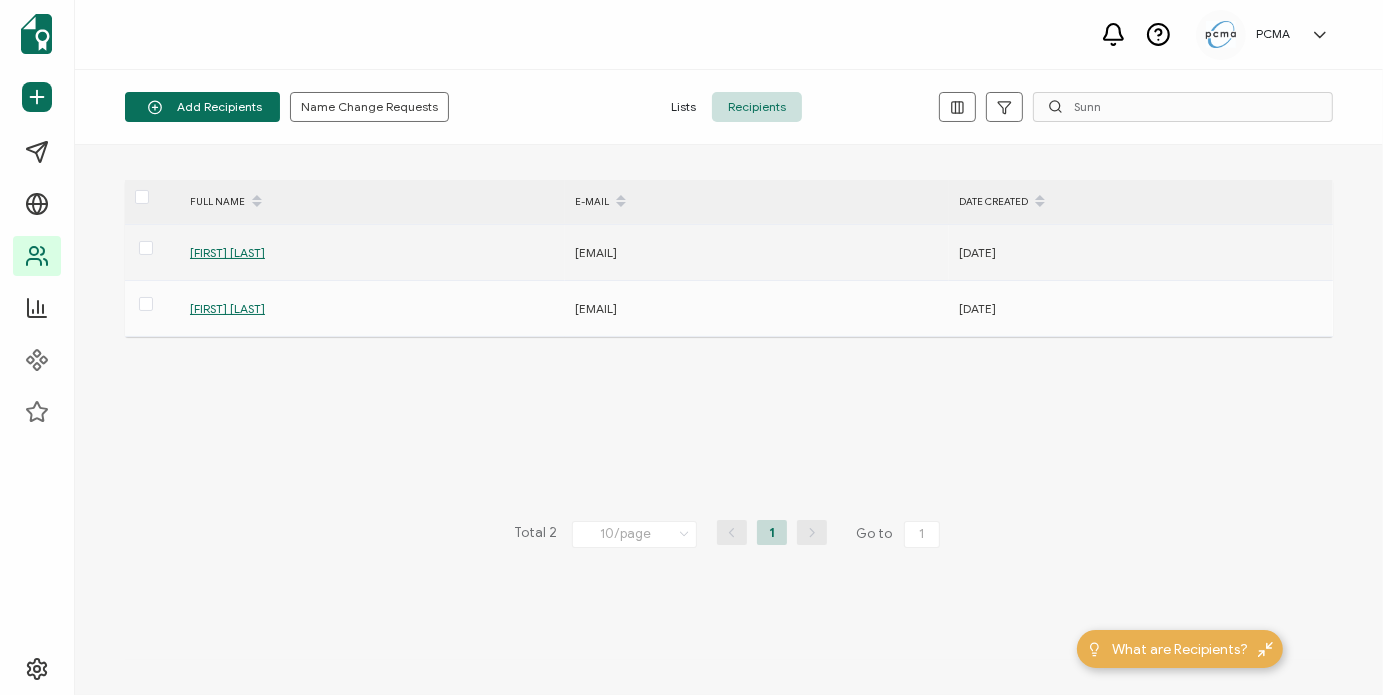 click on "[FIRST] [LAST]" at bounding box center (227, 252) 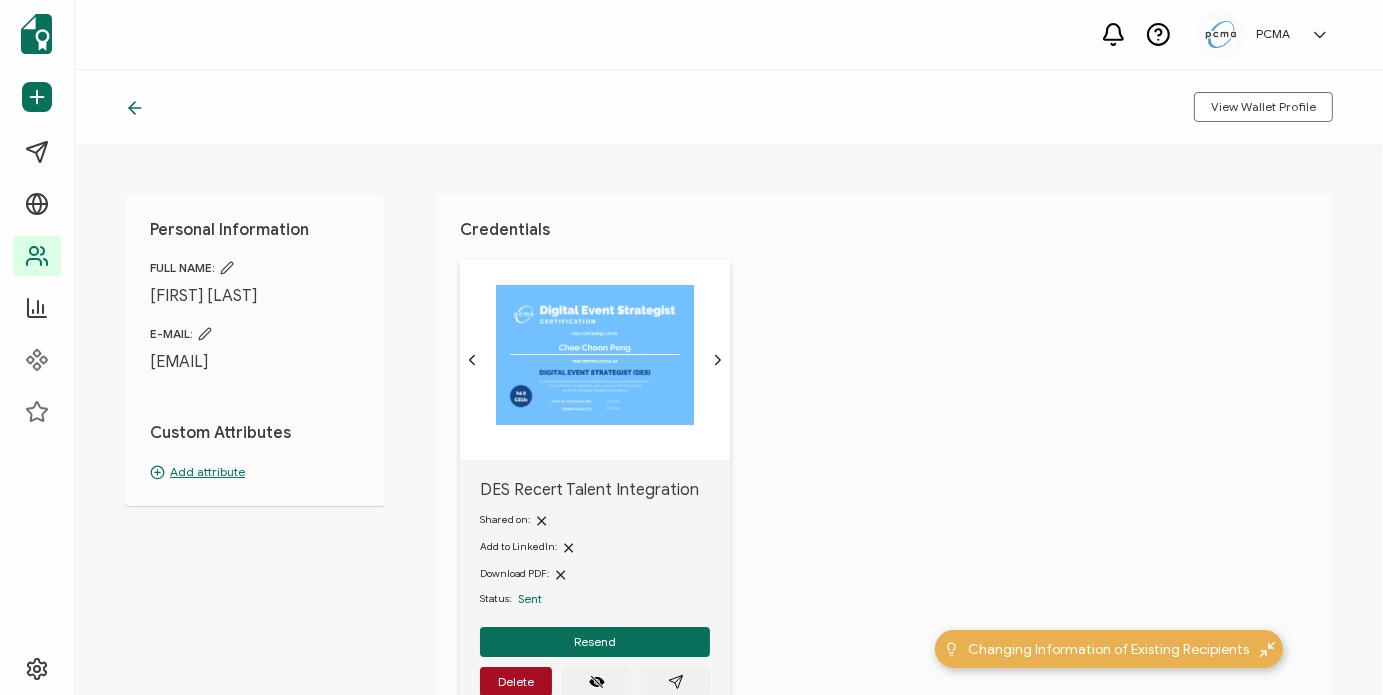 drag, startPoint x: 192, startPoint y: 384, endPoint x: 146, endPoint y: 363, distance: 50.566788 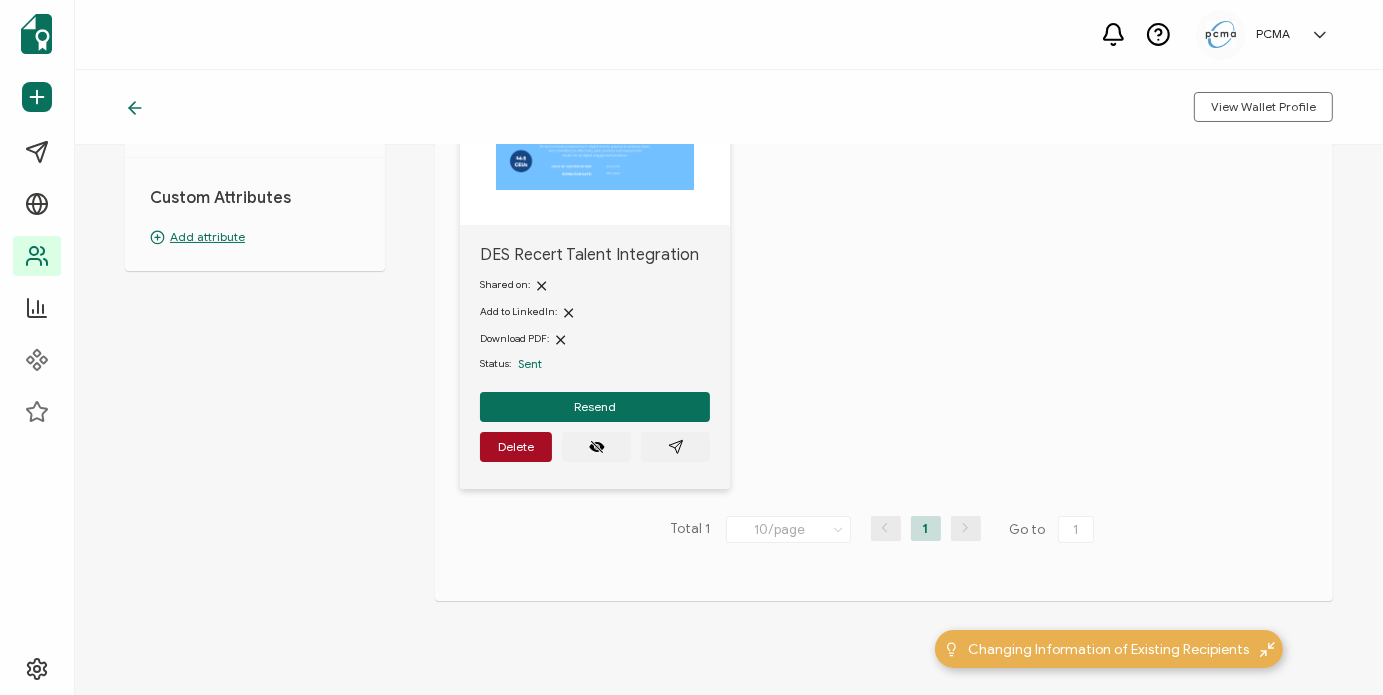 scroll, scrollTop: 237, scrollLeft: 0, axis: vertical 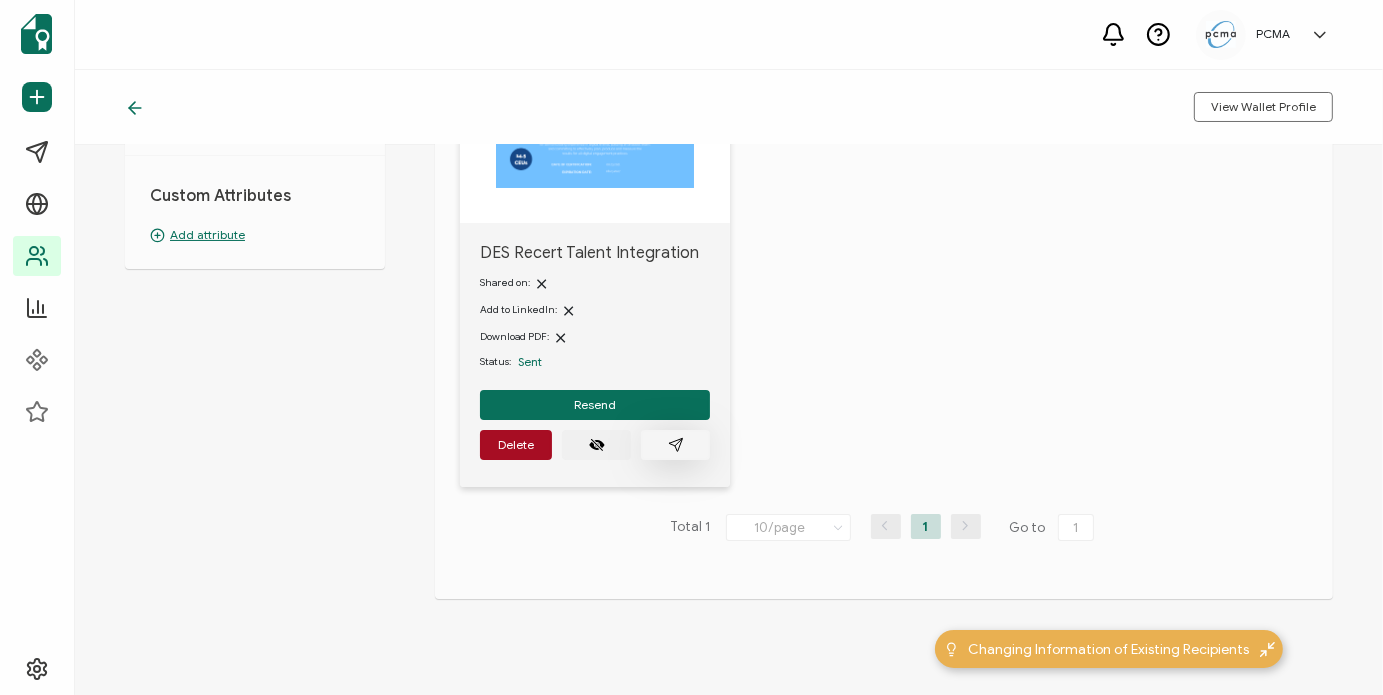 click at bounding box center [675, 445] 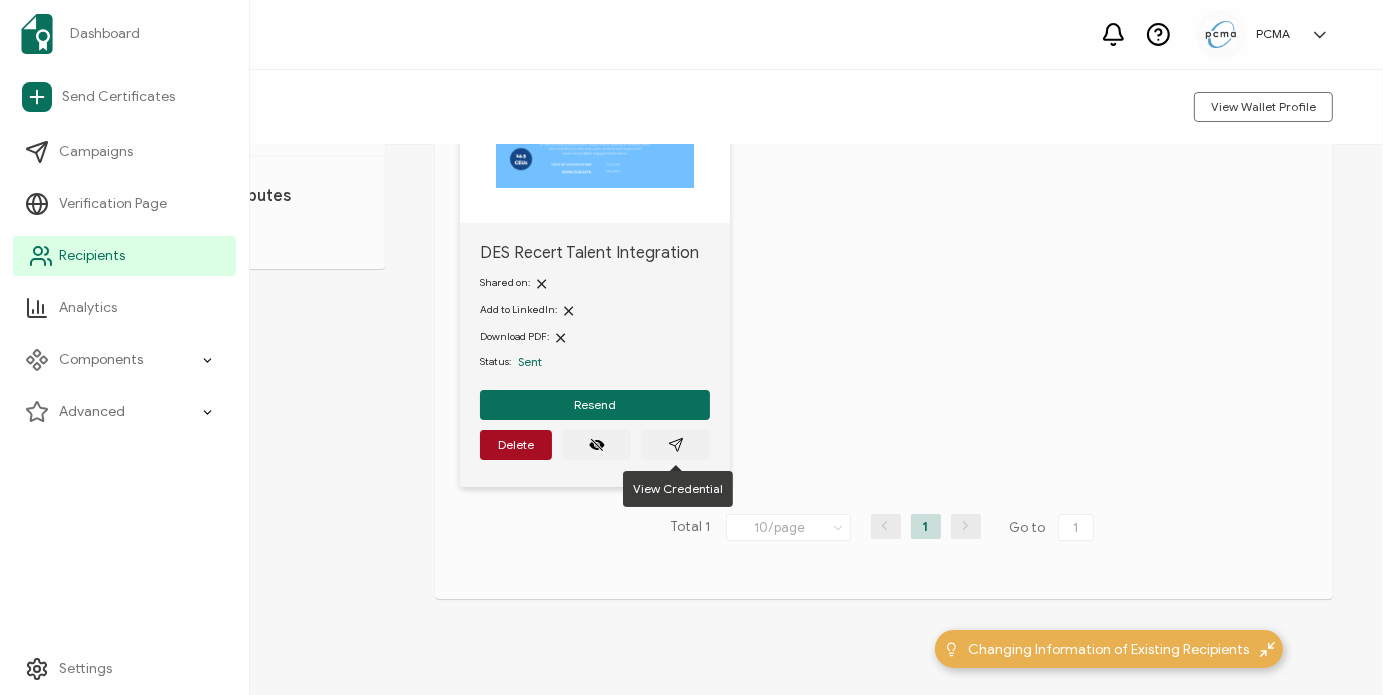 click on "Recipients" at bounding box center (92, 256) 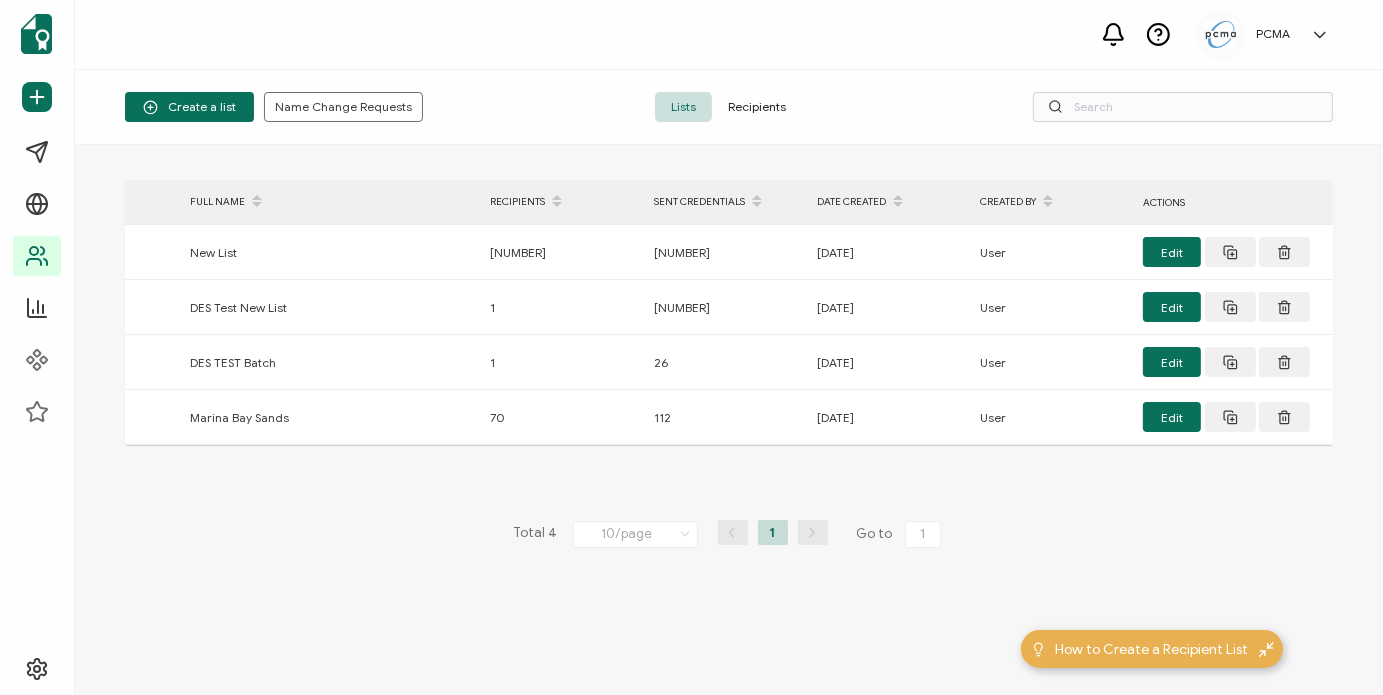 click on "Recipients" at bounding box center [757, 107] 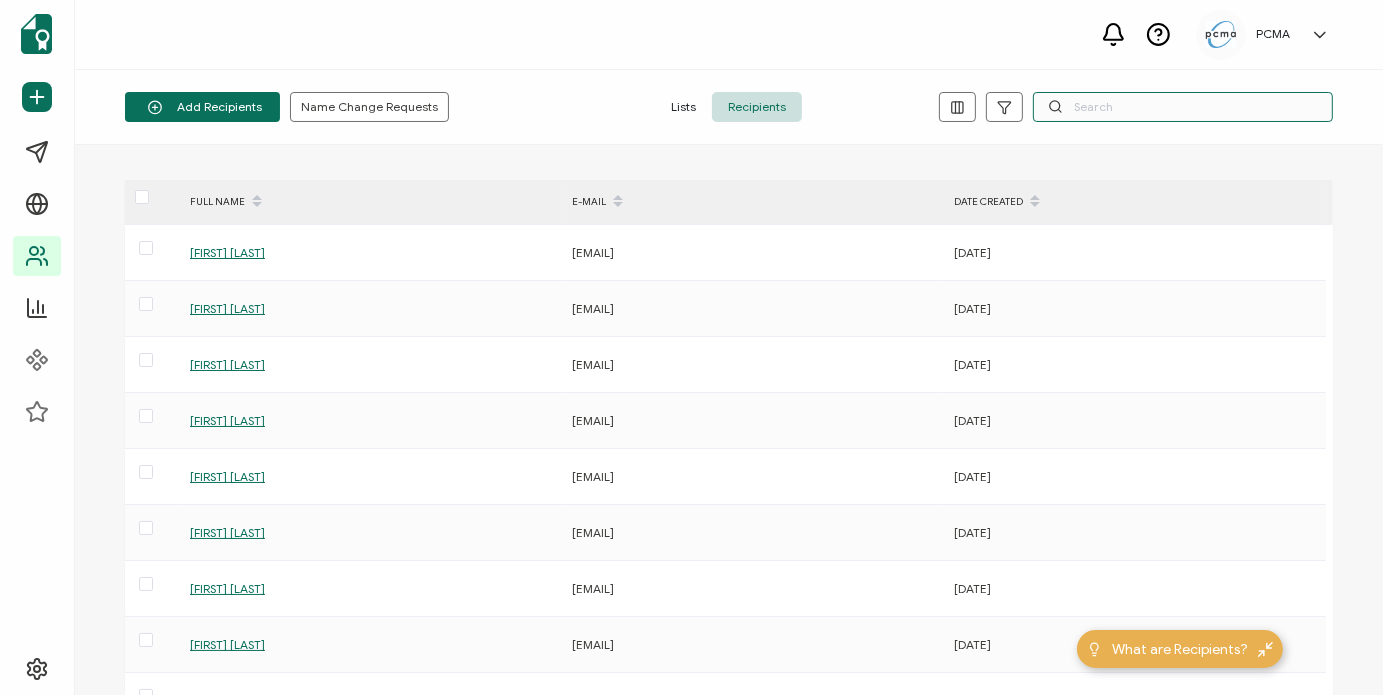 click at bounding box center (1183, 107) 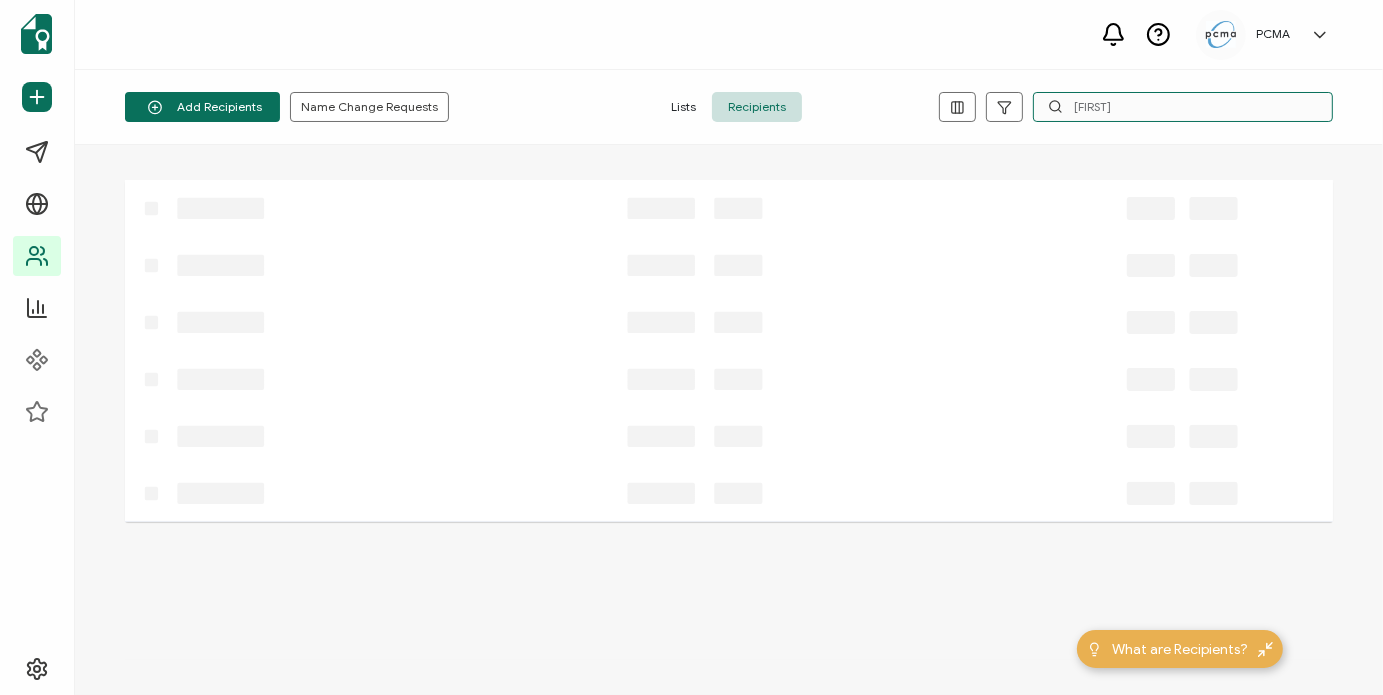 type on "J" 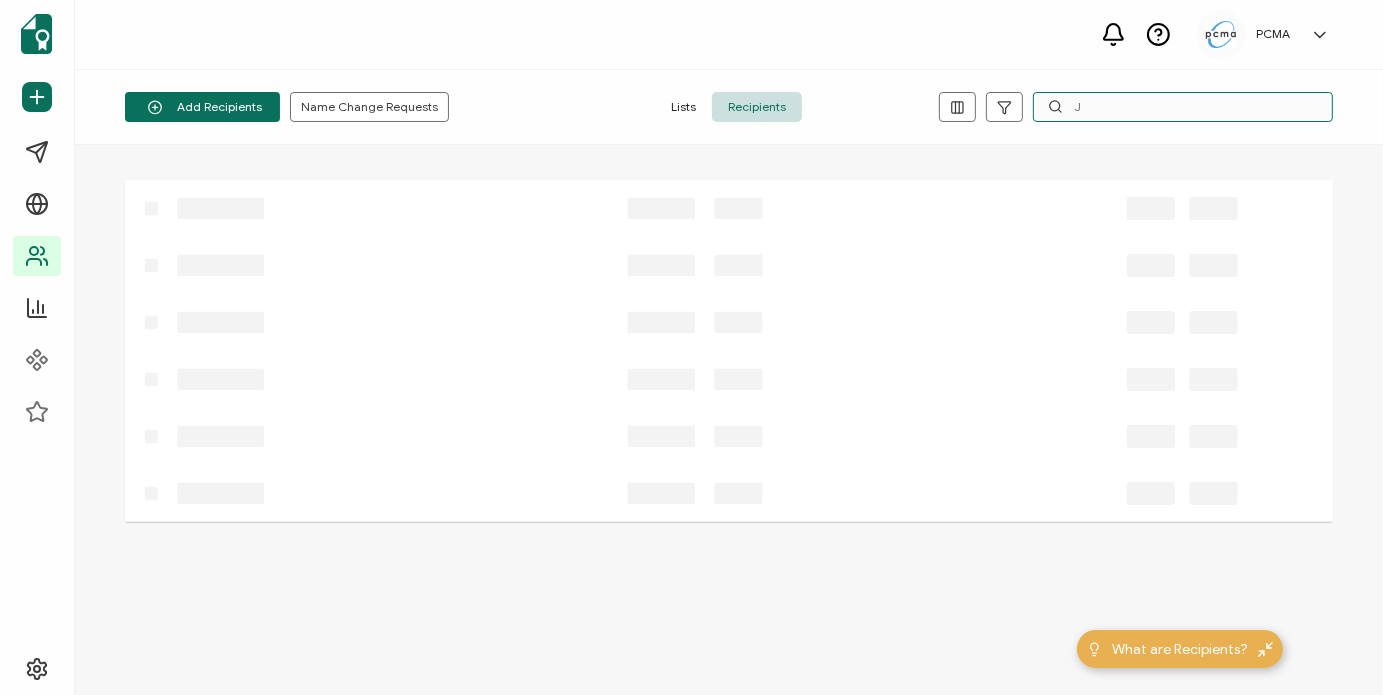 type 